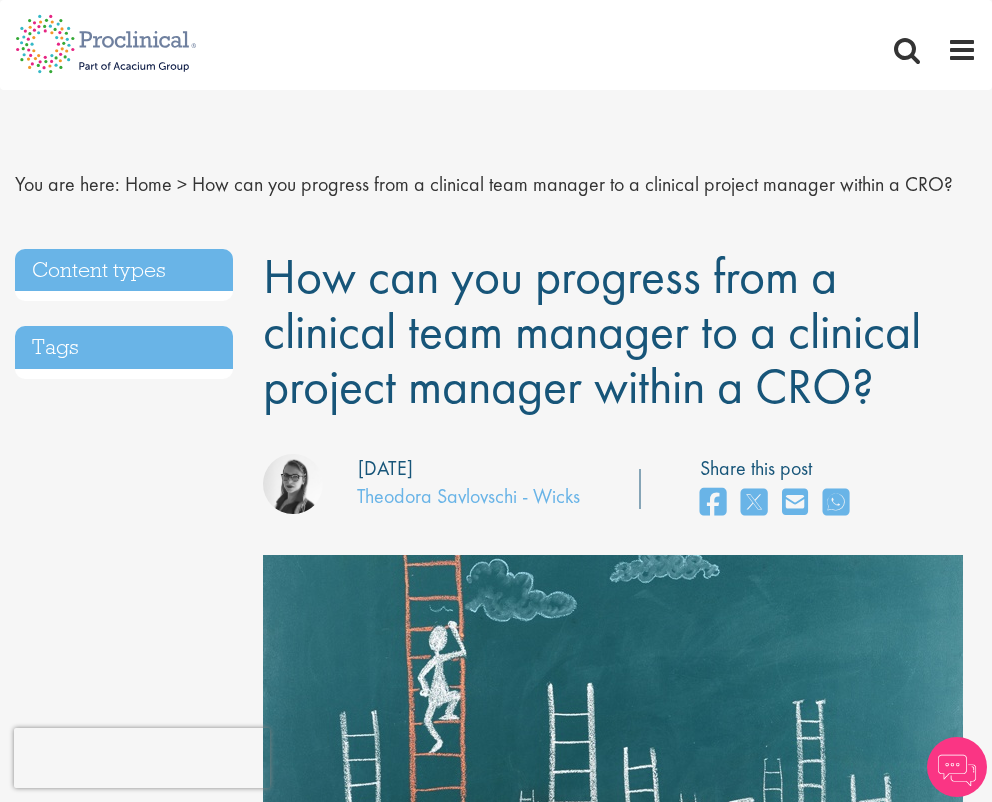 scroll, scrollTop: 0, scrollLeft: 0, axis: both 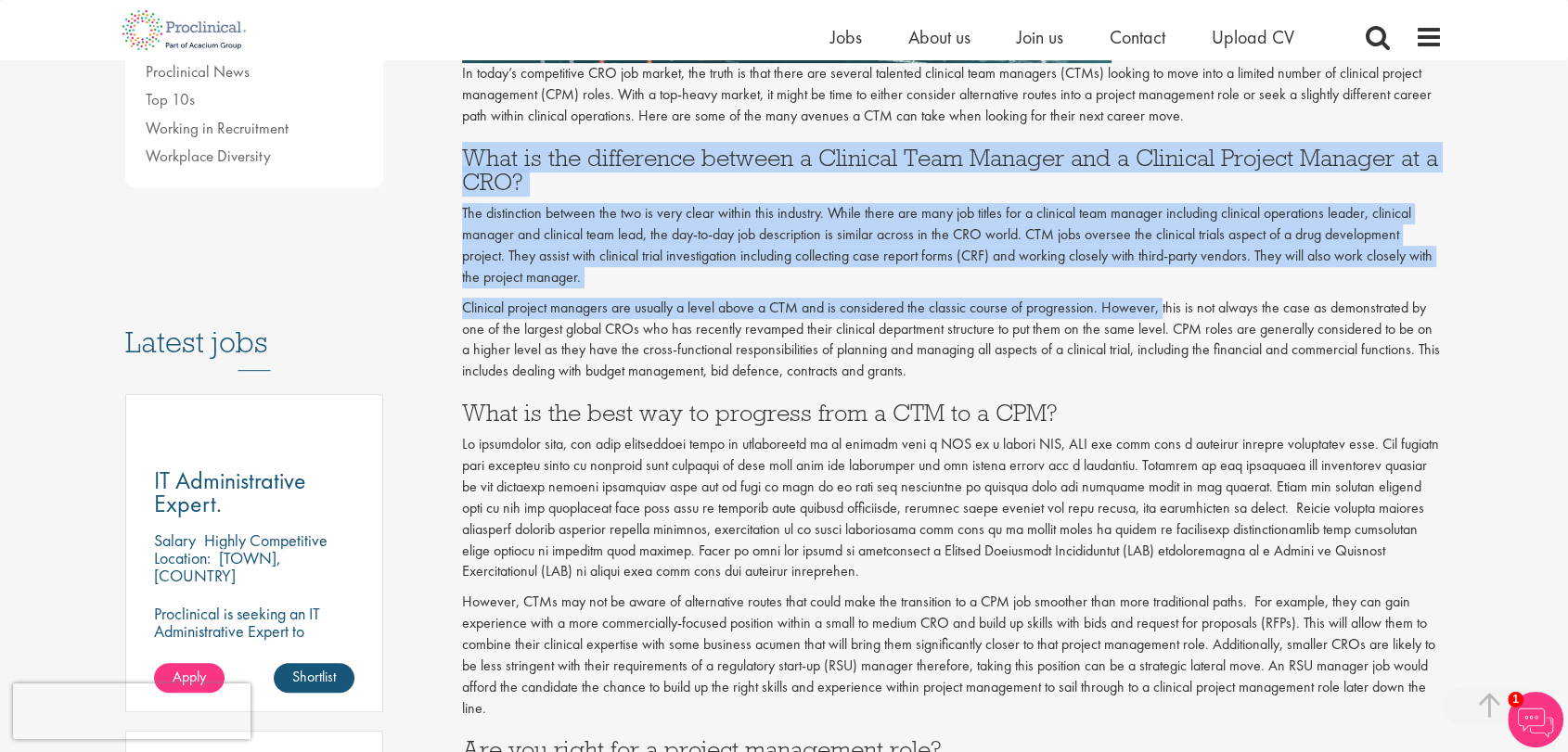 drag, startPoint x: 463, startPoint y: 146, endPoint x: 1158, endPoint y: 313, distance: 714.7825 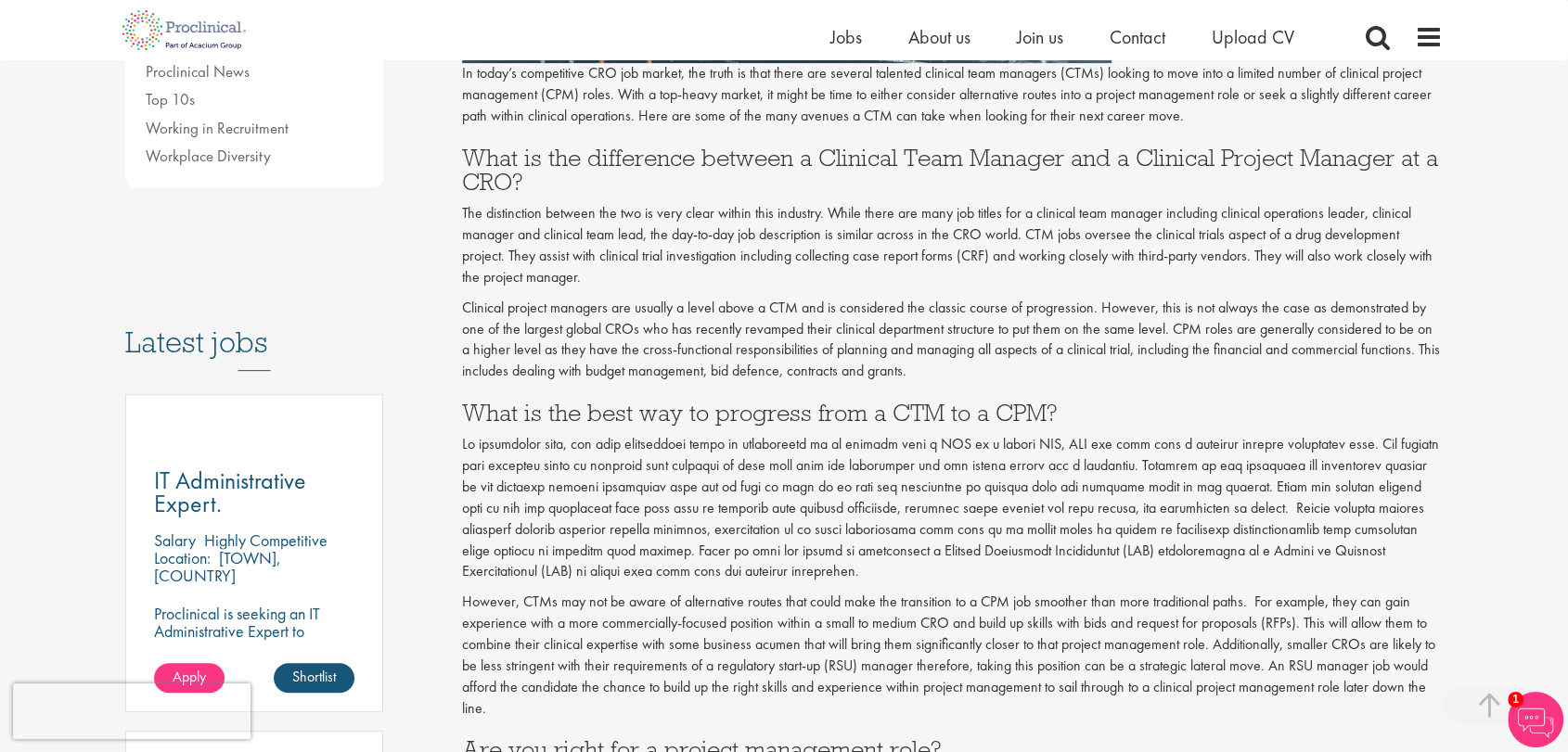 click on "Clinical project
managers are usually a level above a CTM and is considered the classic course
of progression. However, this is not always the case as demonstrated by one of
the largest global CROs who has recently revamped their clinical department
structure to put them on the same level. CPM roles are generally considered to
be on a higher level as they have the cross-functional responsibilities of
planning and managing all aspects of a clinical trial, including the financial
and commercial functions. This includes dealing with budget management, bid
defence, contracts and grants." at bounding box center (953, 339) 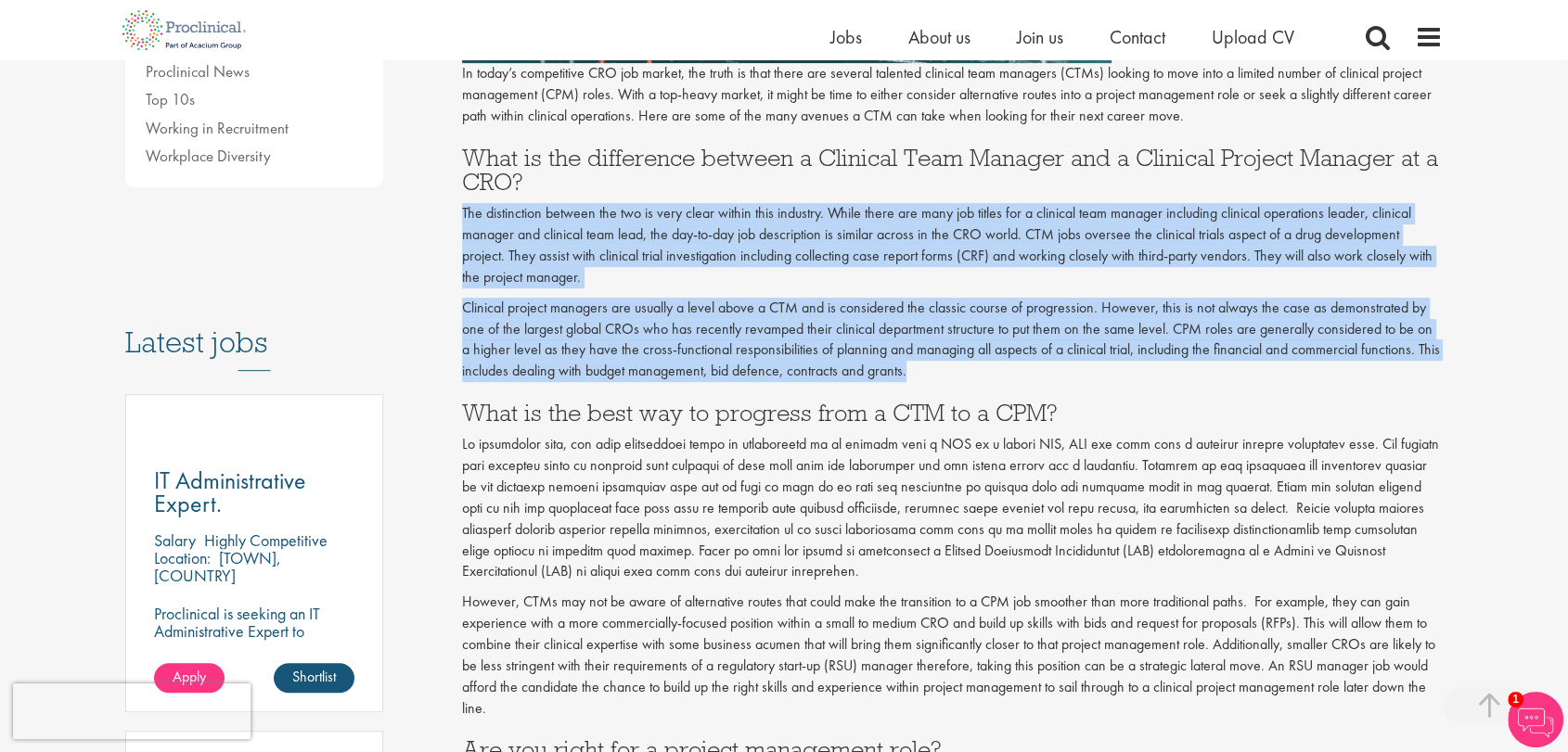 drag, startPoint x: 880, startPoint y: 373, endPoint x: 457, endPoint y: 206, distance: 454.77247 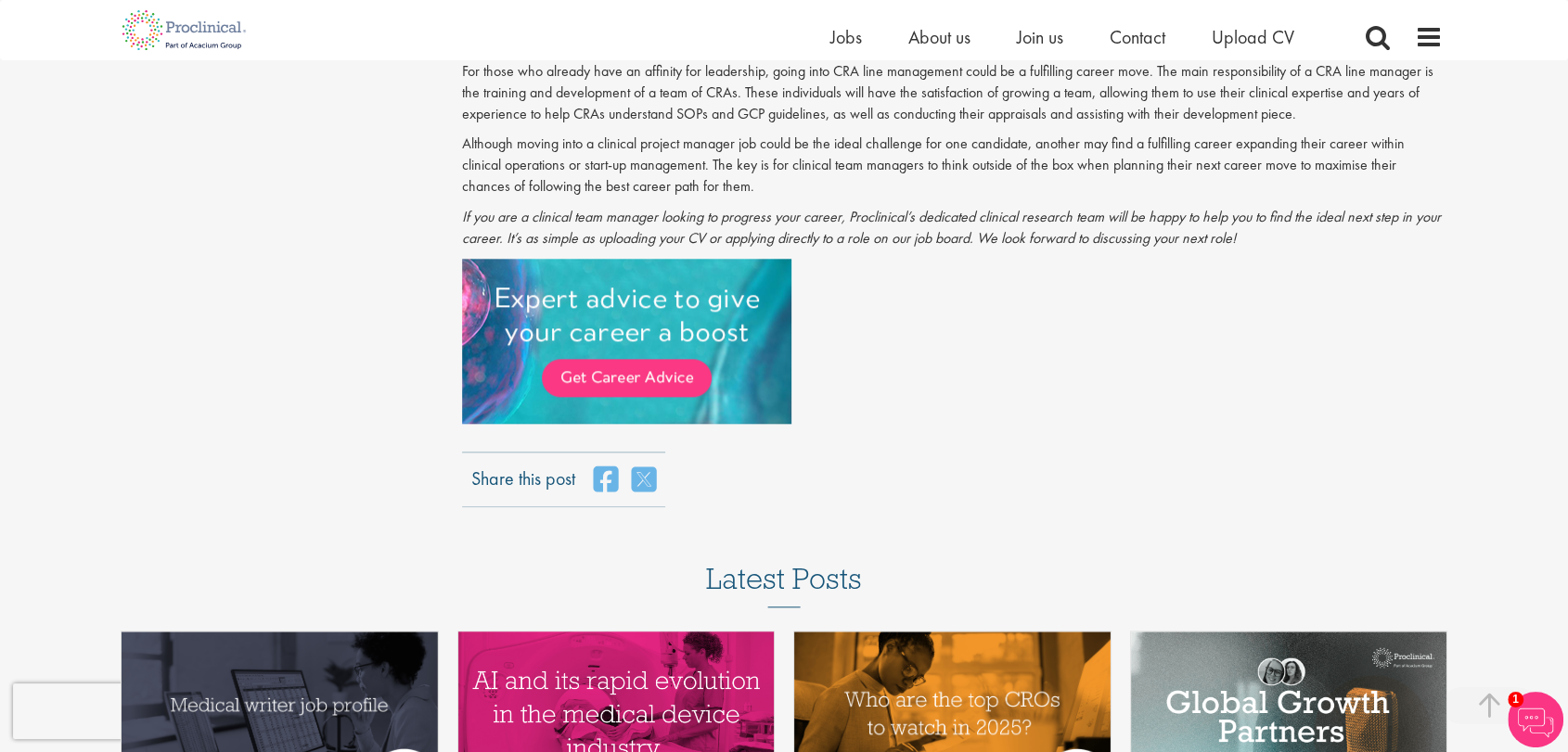scroll, scrollTop: 2060, scrollLeft: 0, axis: vertical 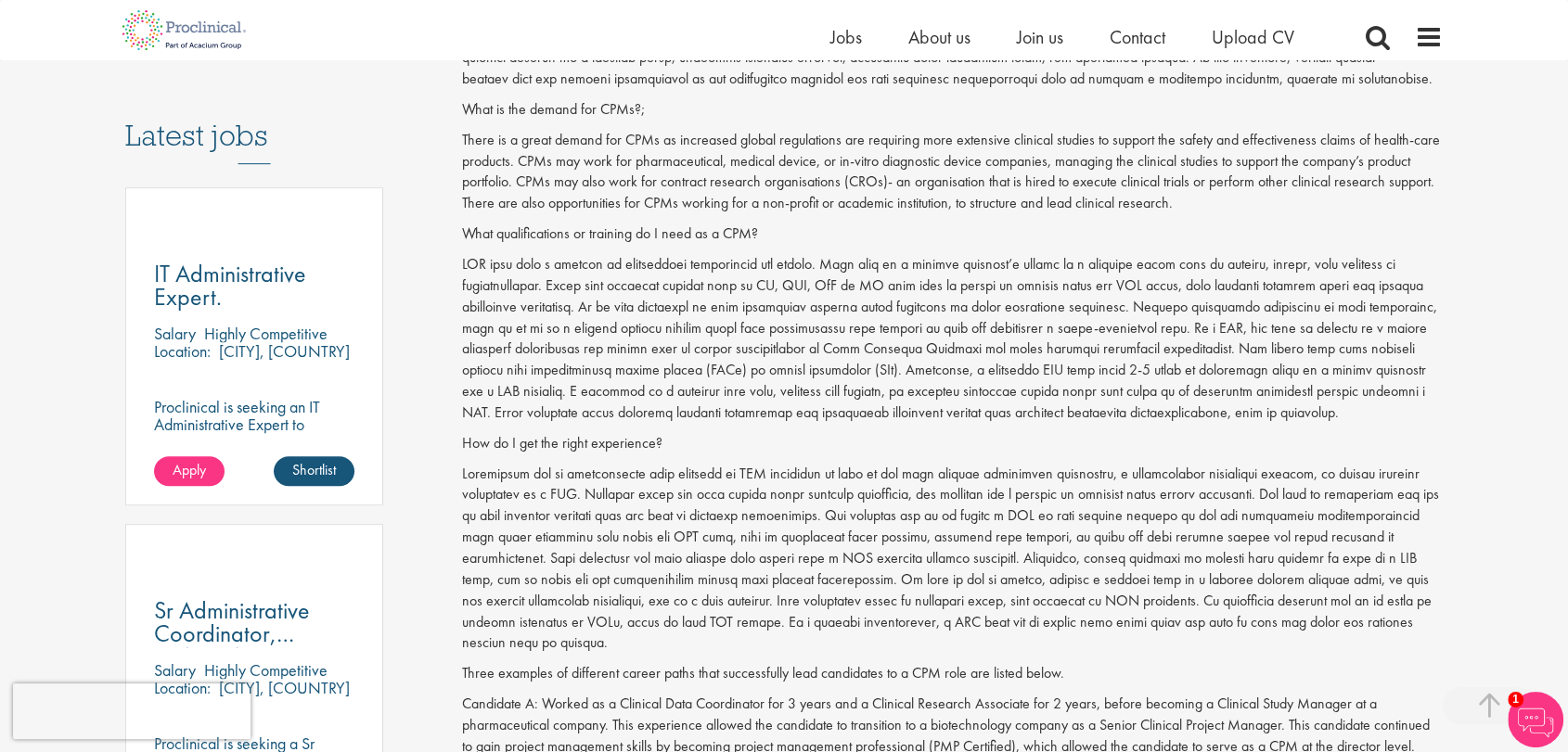click on "How do I get the right experience?" at bounding box center (953, 443) 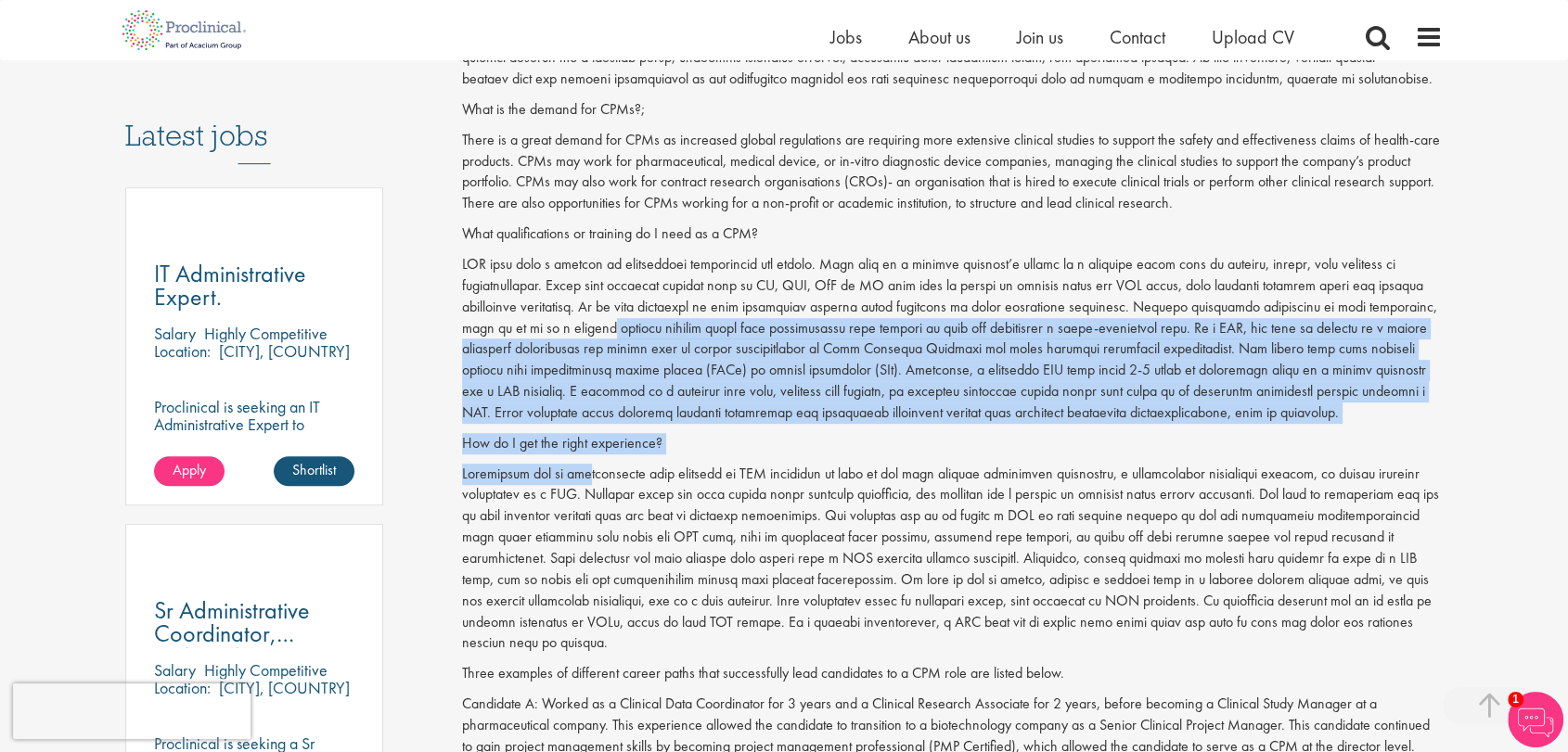 drag, startPoint x: 600, startPoint y: 459, endPoint x: 600, endPoint y: 476, distance: 17 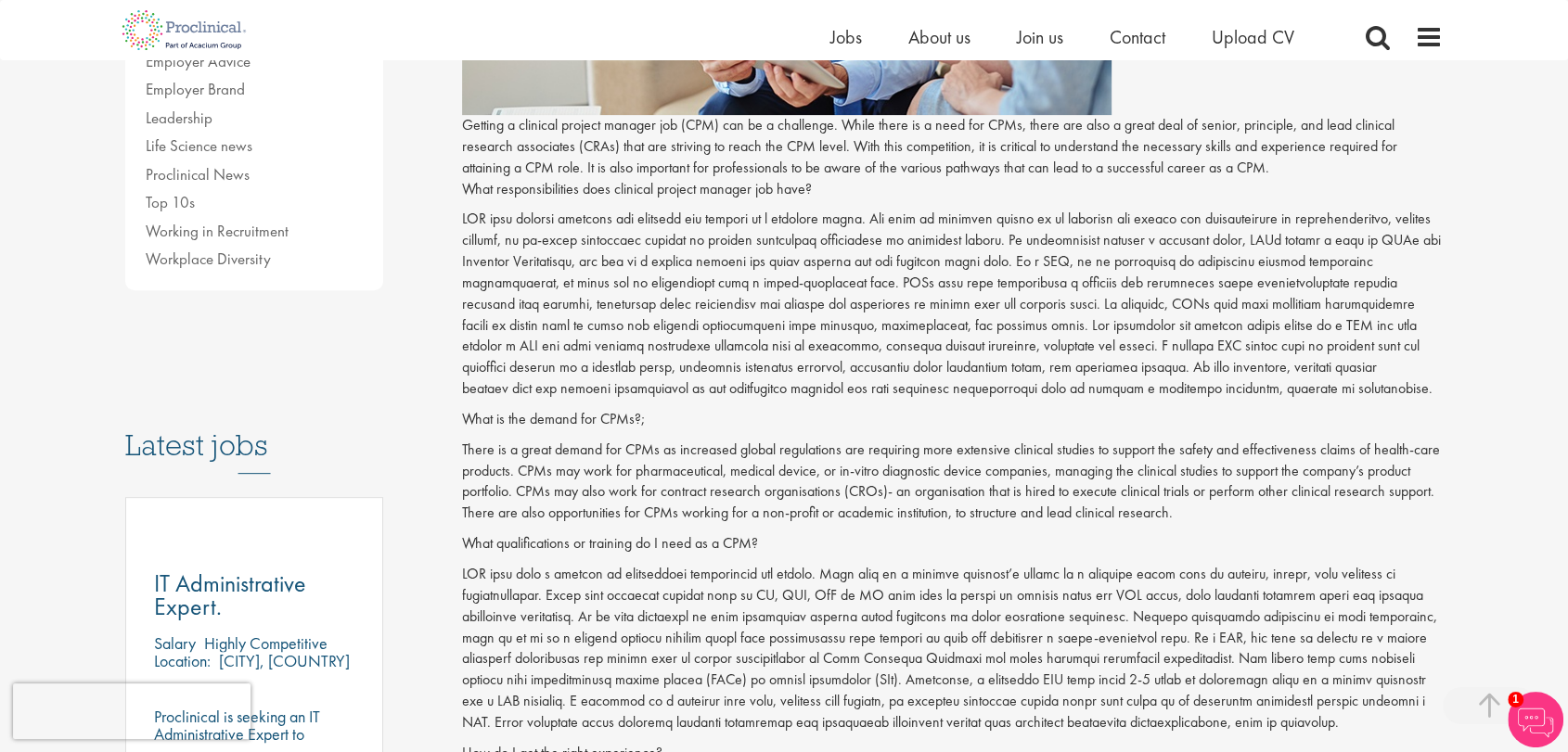 scroll, scrollTop: 412, scrollLeft: 0, axis: vertical 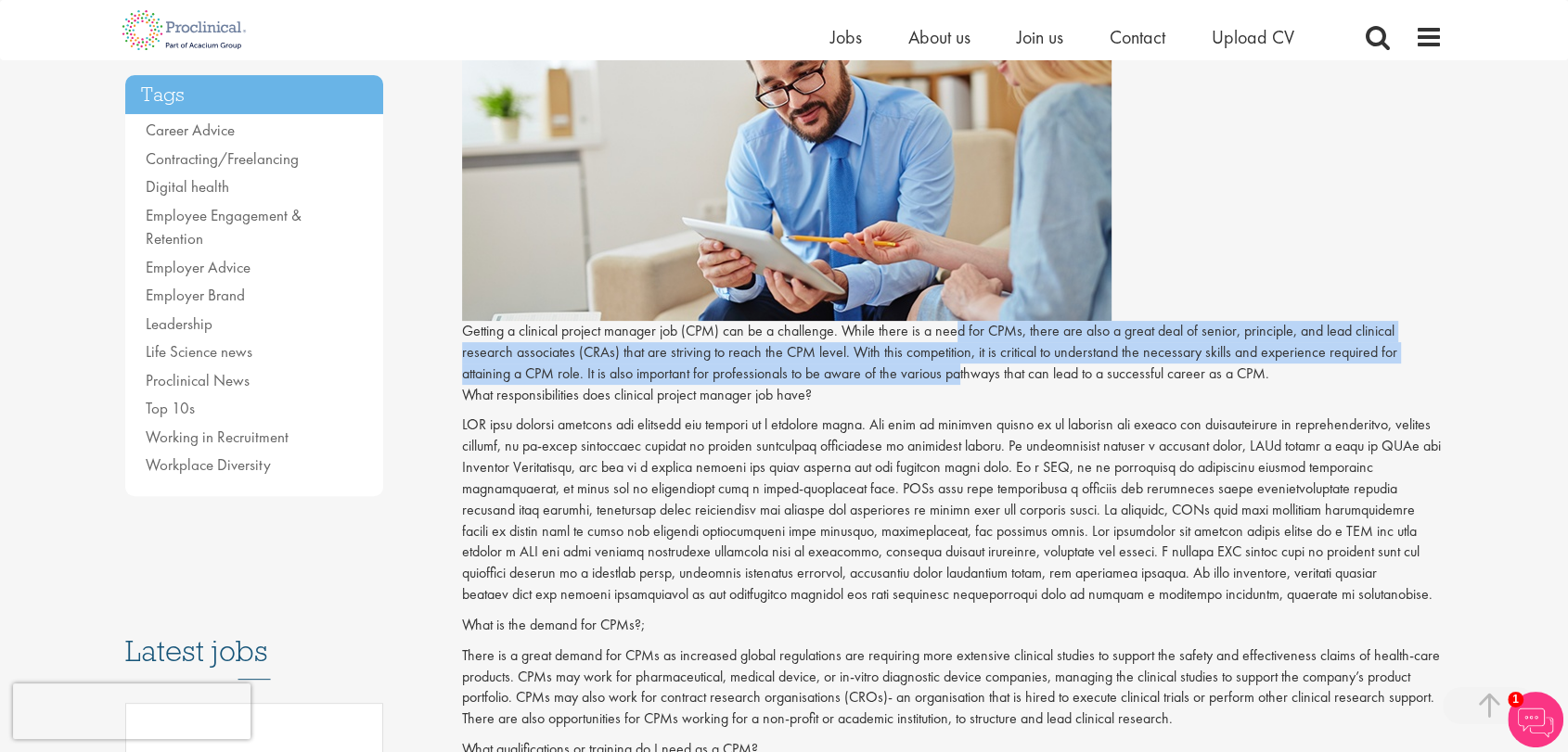 drag, startPoint x: 957, startPoint y: 337, endPoint x: 963, endPoint y: 382, distance: 45.398238 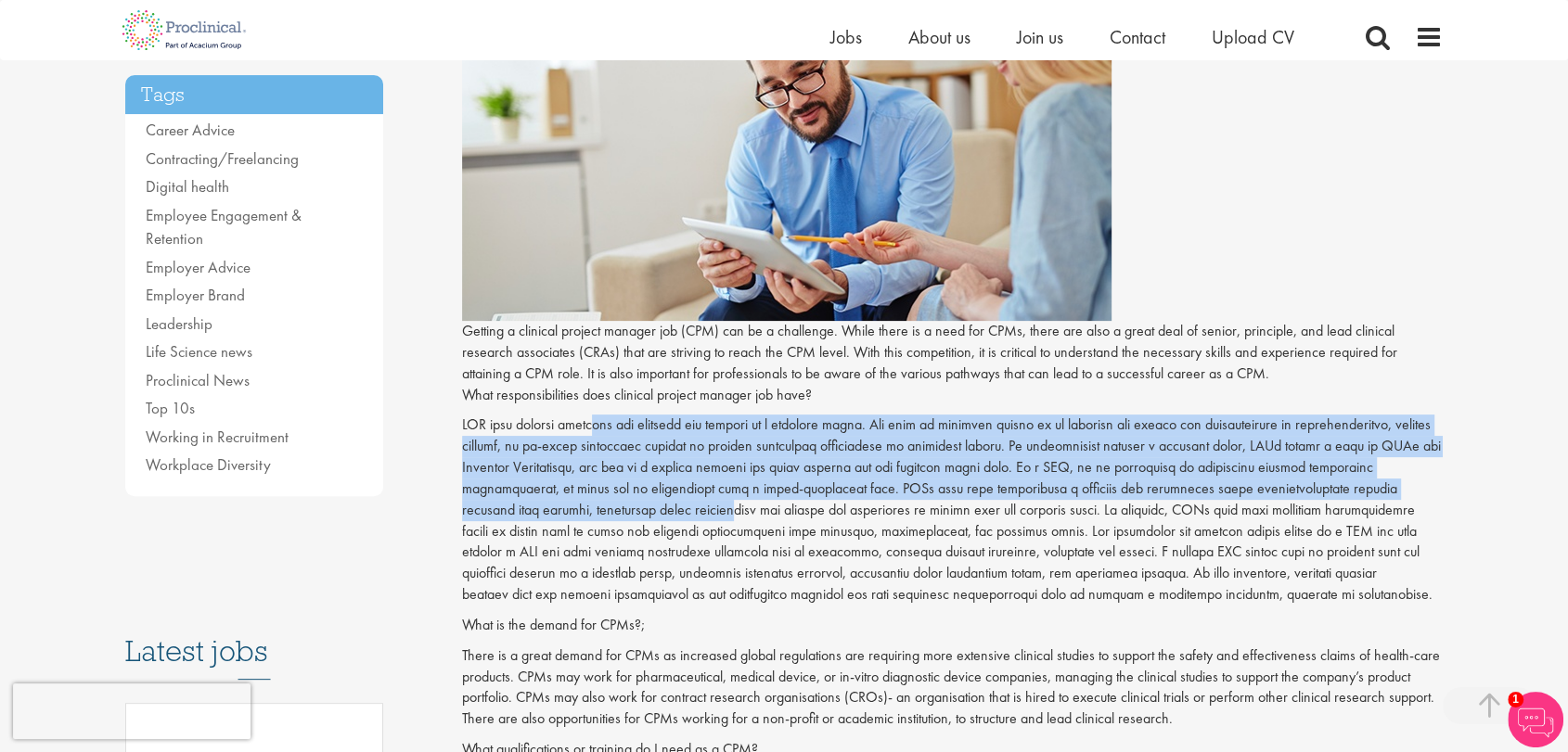 drag, startPoint x: 596, startPoint y: 408, endPoint x: 598, endPoint y: 518, distance: 110.01818 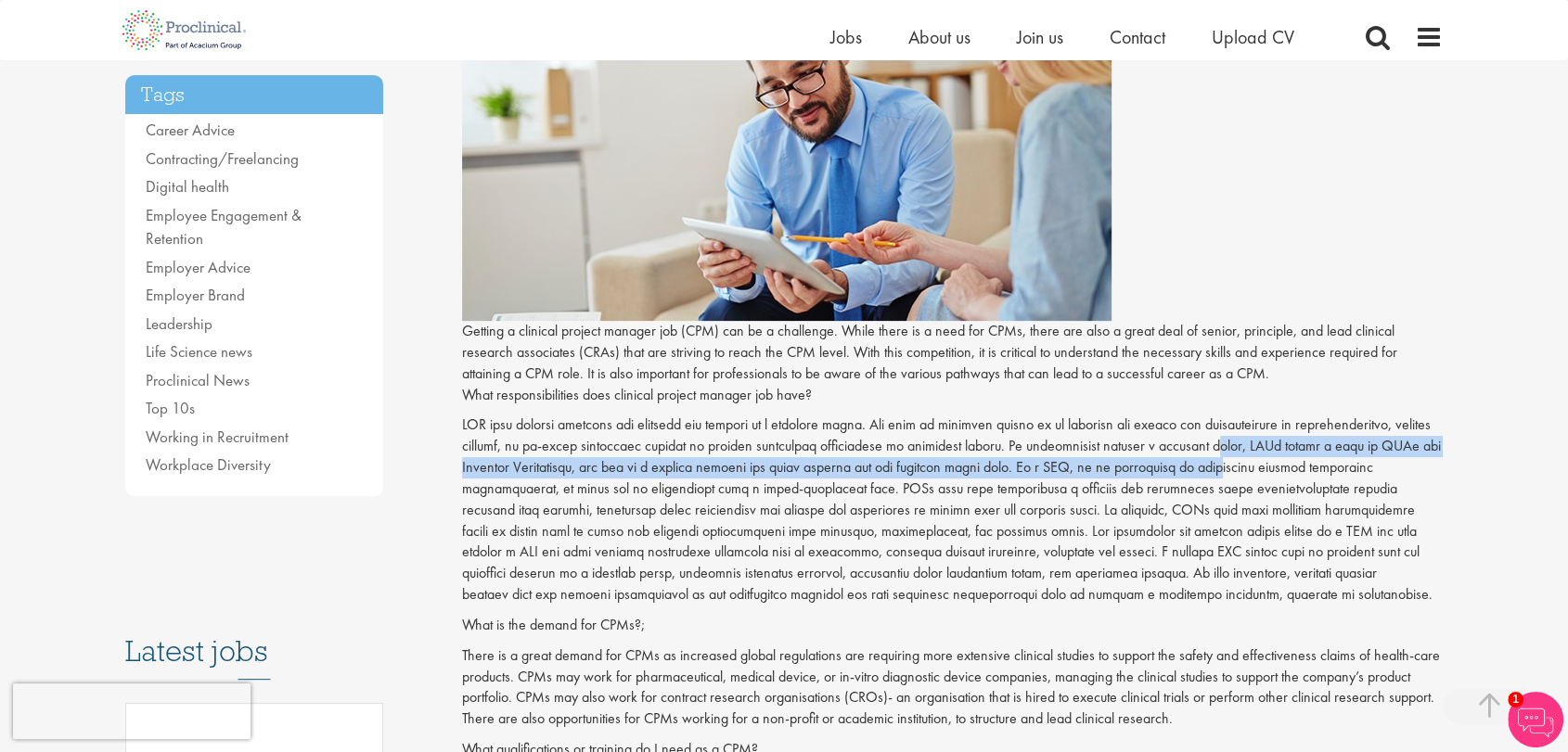 drag, startPoint x: 1185, startPoint y: 447, endPoint x: 1183, endPoint y: 466, distance: 19.104973 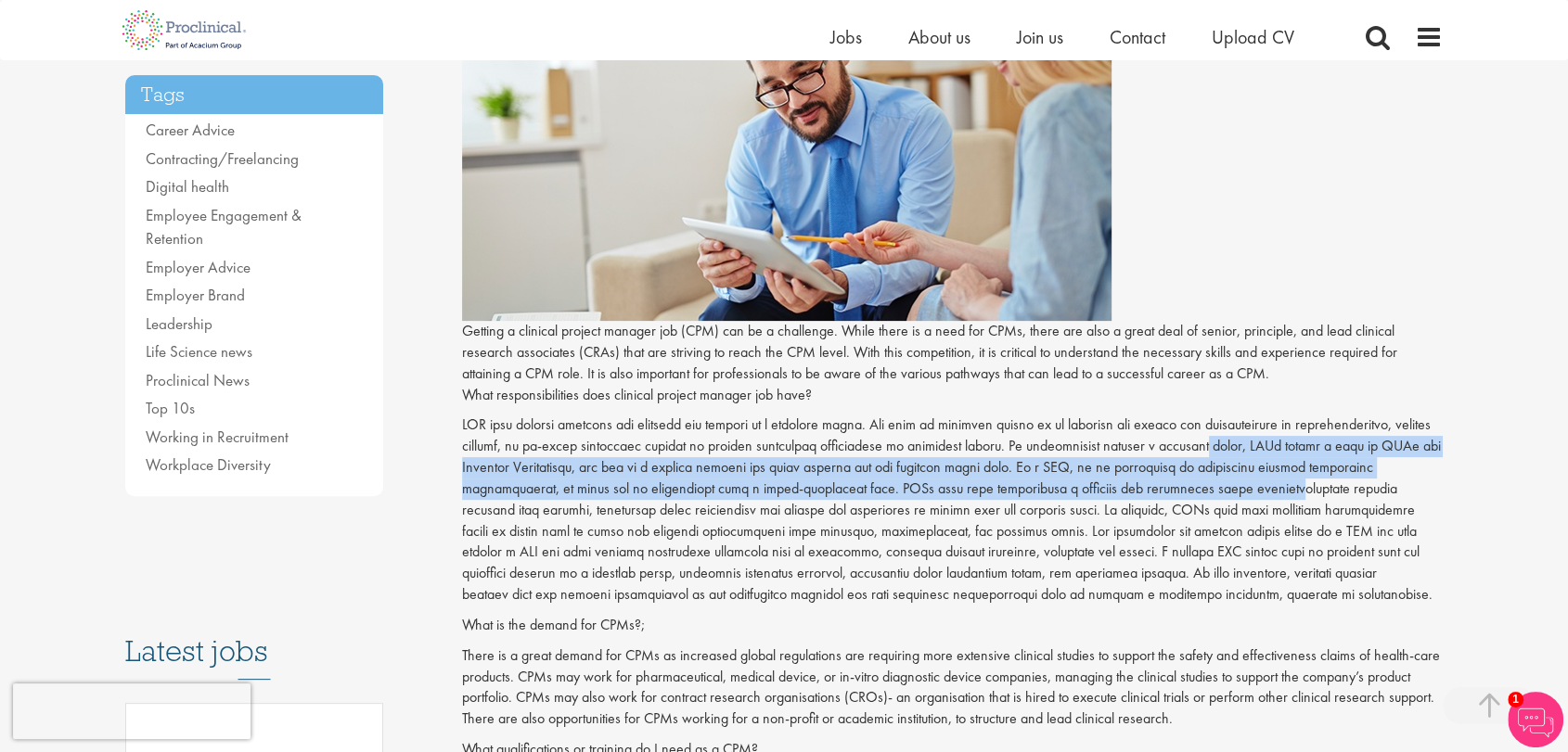 drag, startPoint x: 1178, startPoint y: 454, endPoint x: 1175, endPoint y: 491, distance: 37.1214 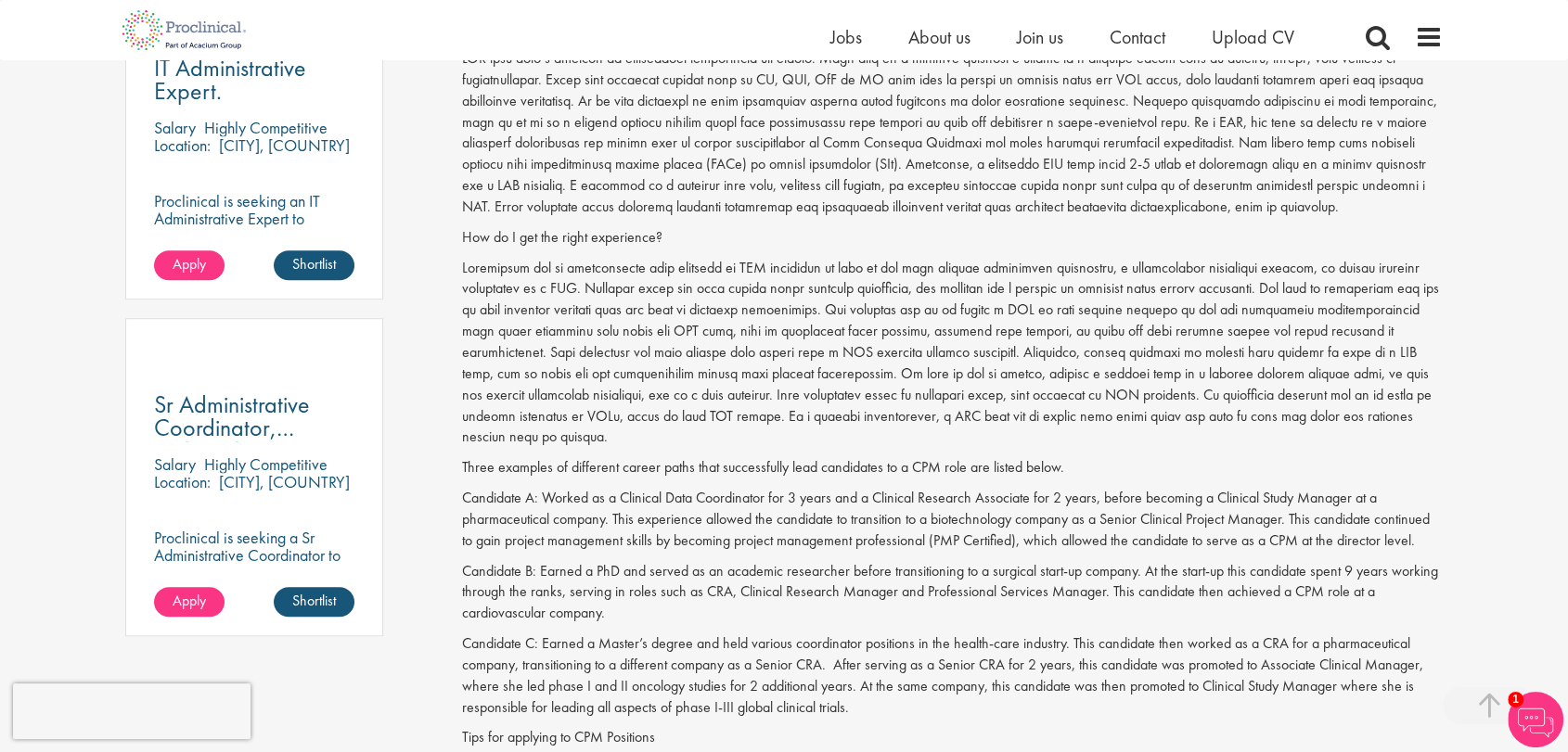 scroll, scrollTop: 1030, scrollLeft: 0, axis: vertical 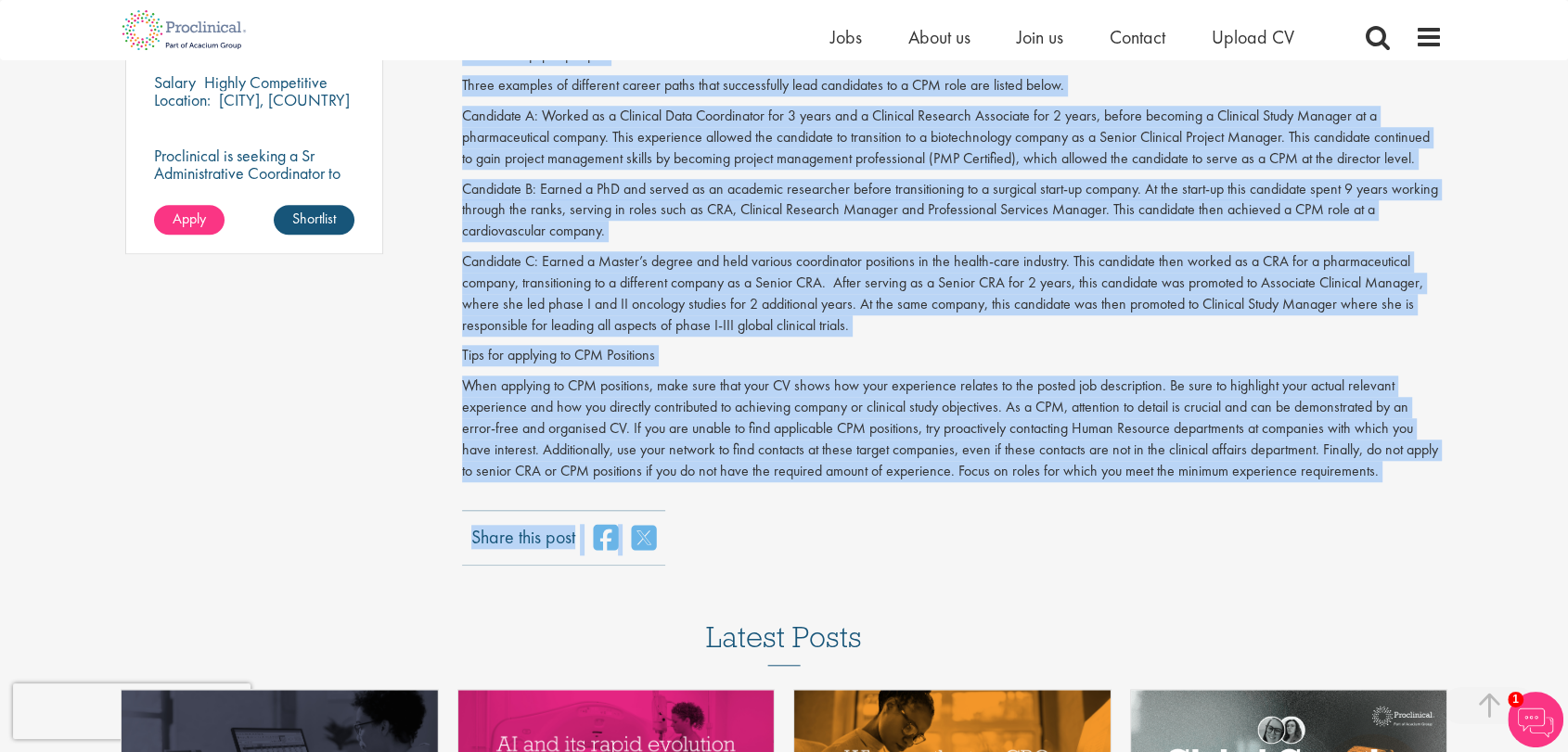 drag, startPoint x: 461, startPoint y: 134, endPoint x: 1389, endPoint y: 470, distance: 986.9549 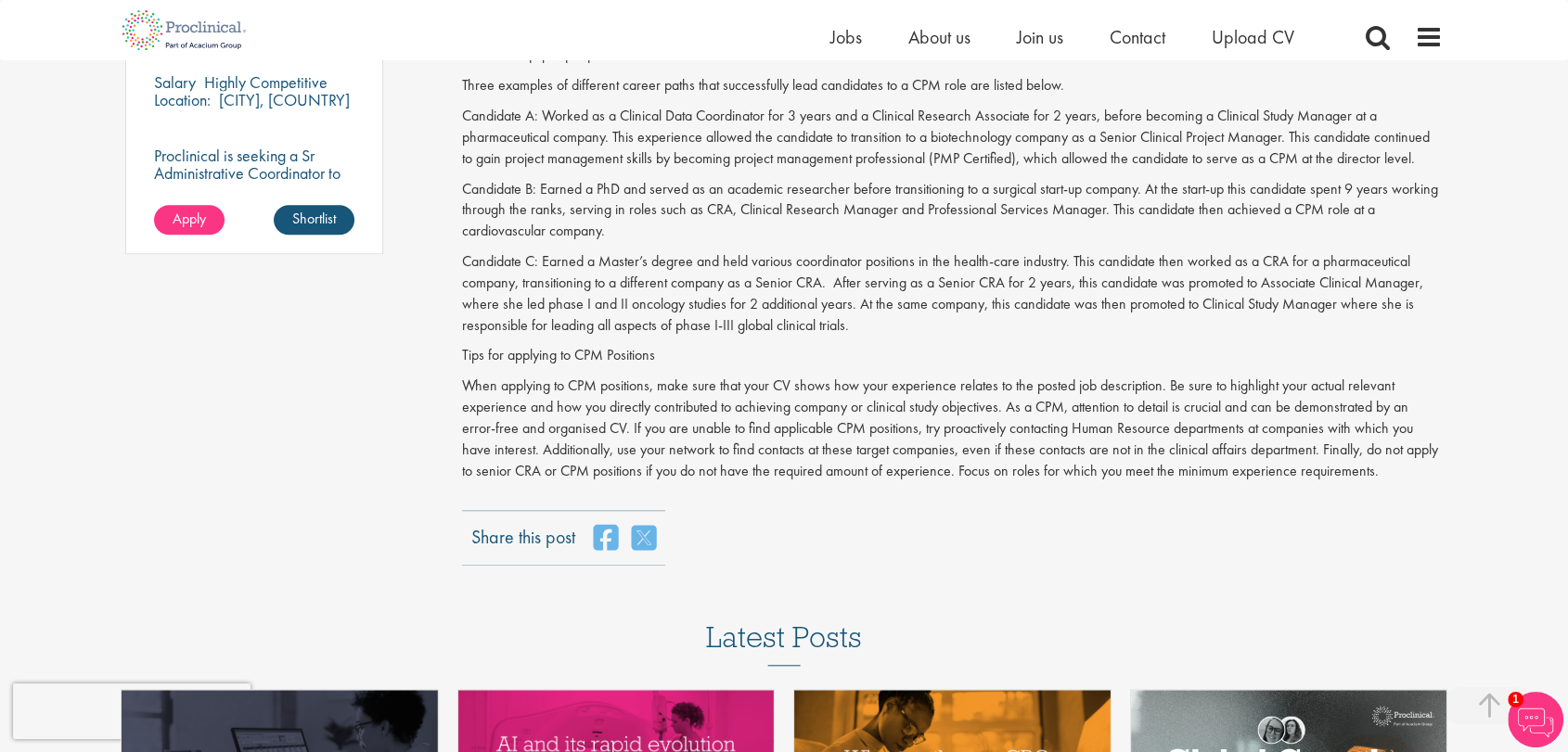 drag, startPoint x: 1564, startPoint y: 327, endPoint x: 1575, endPoint y: 297, distance: 31.9531 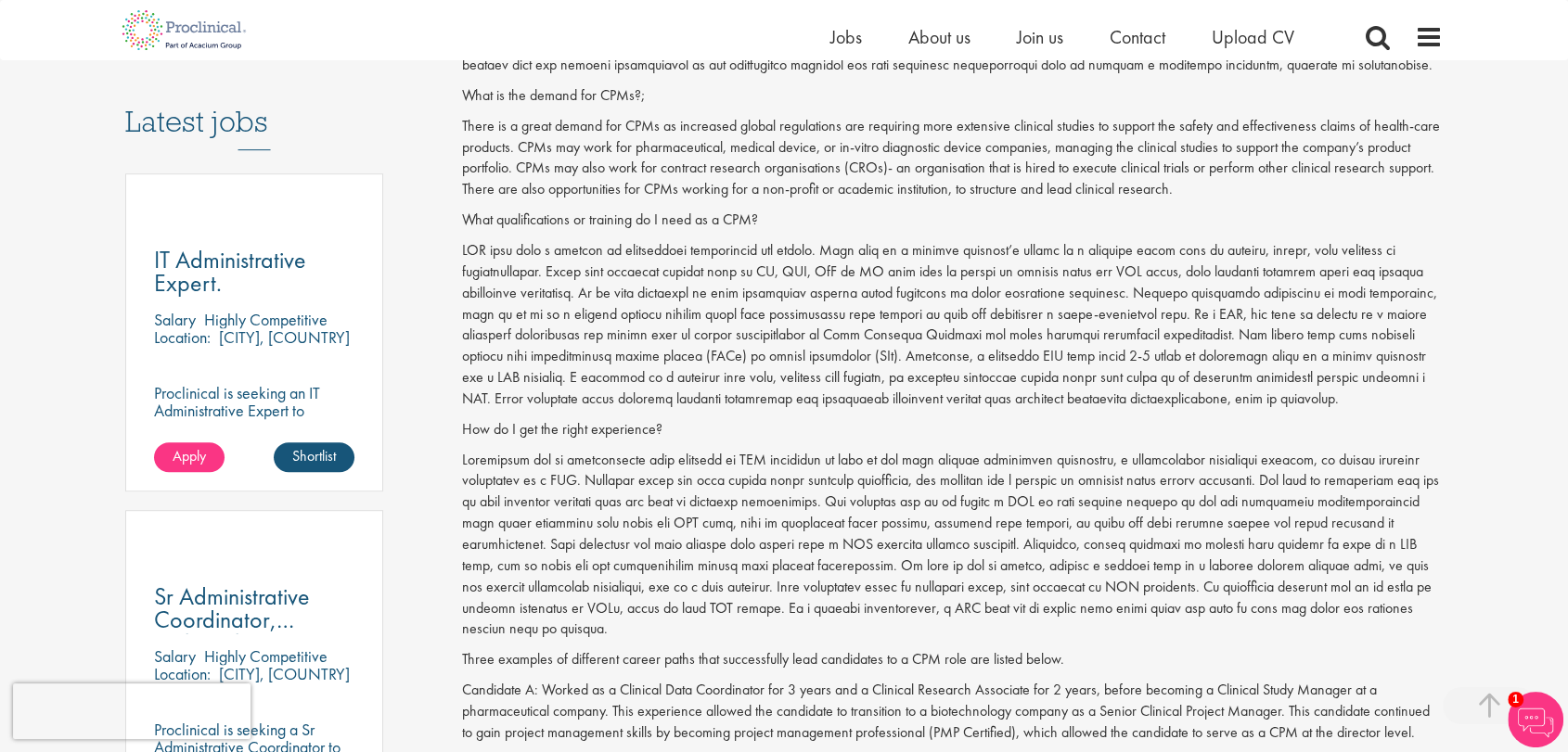 scroll, scrollTop: 892, scrollLeft: 0, axis: vertical 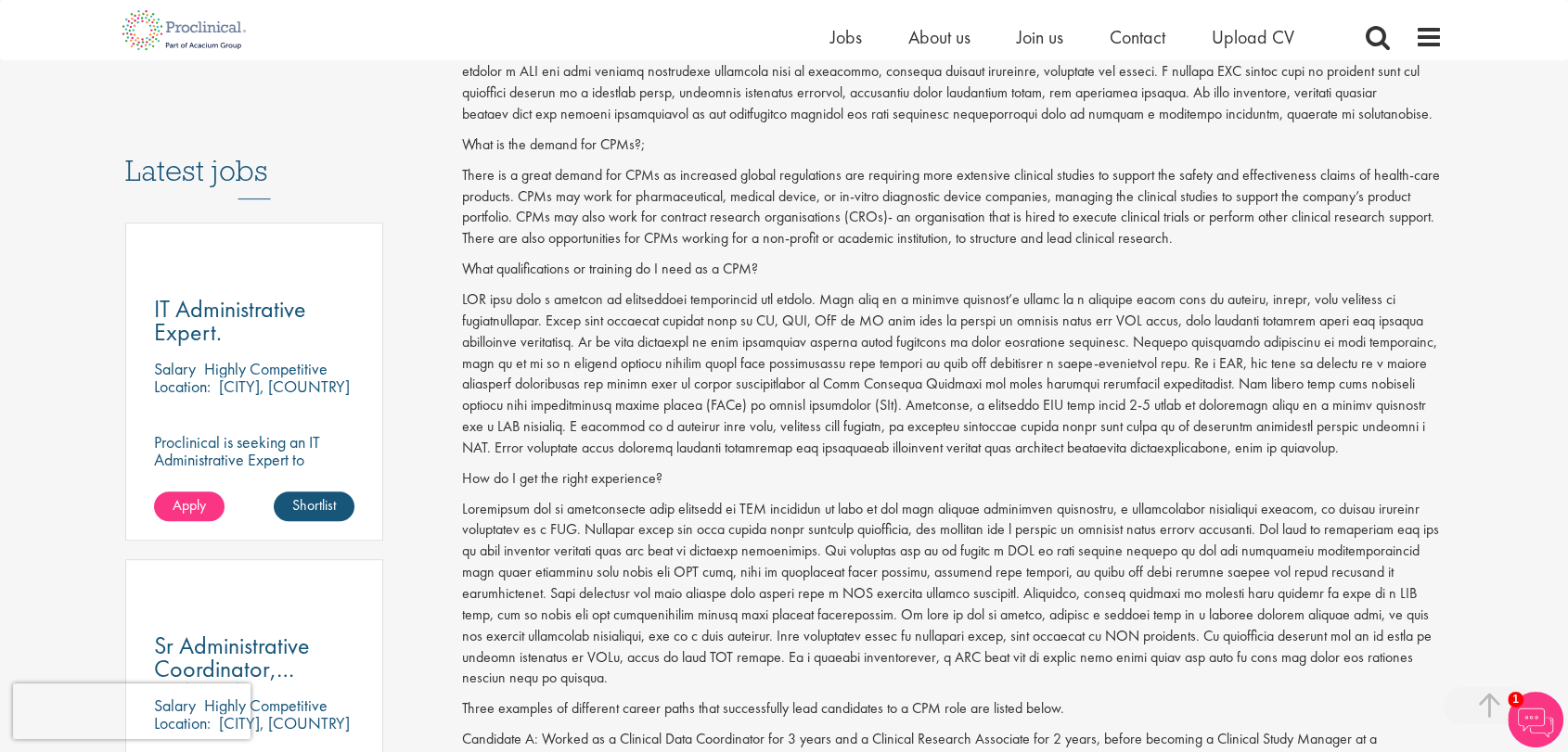 drag, startPoint x: 1116, startPoint y: 301, endPoint x: 1116, endPoint y: 460, distance: 159 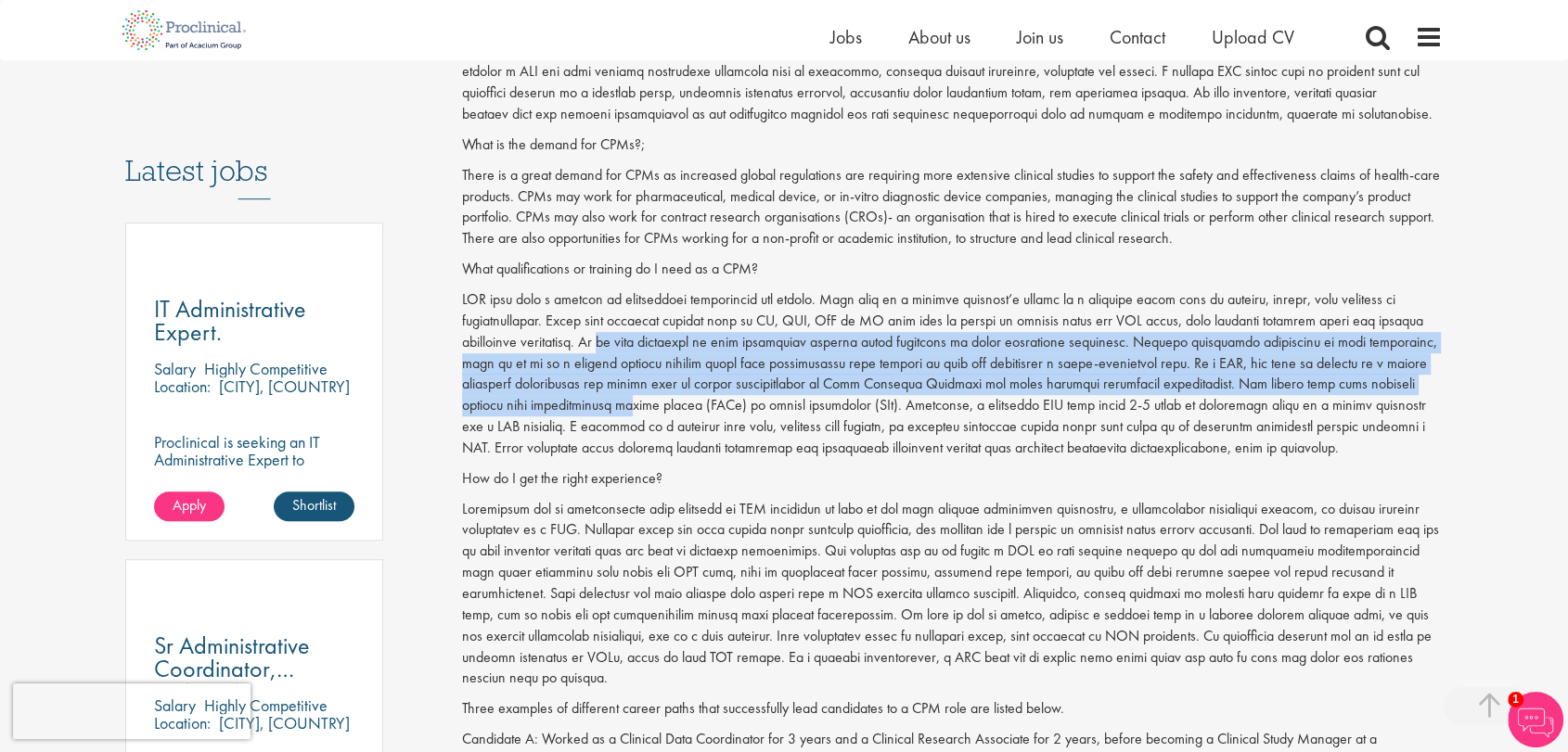 drag, startPoint x: 620, startPoint y: 336, endPoint x: 617, endPoint y: 409, distance: 73.06162 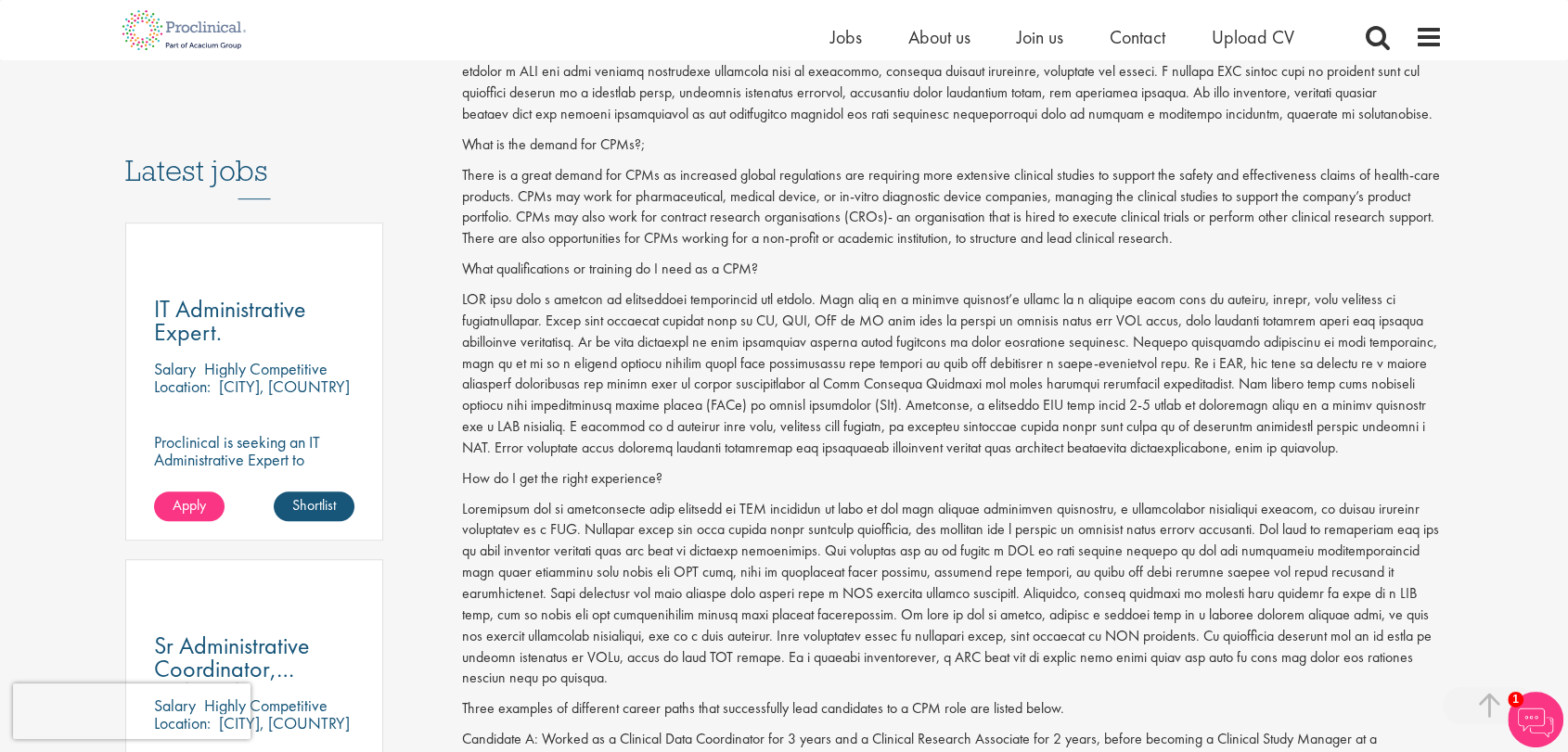 click at bounding box center (953, 374) 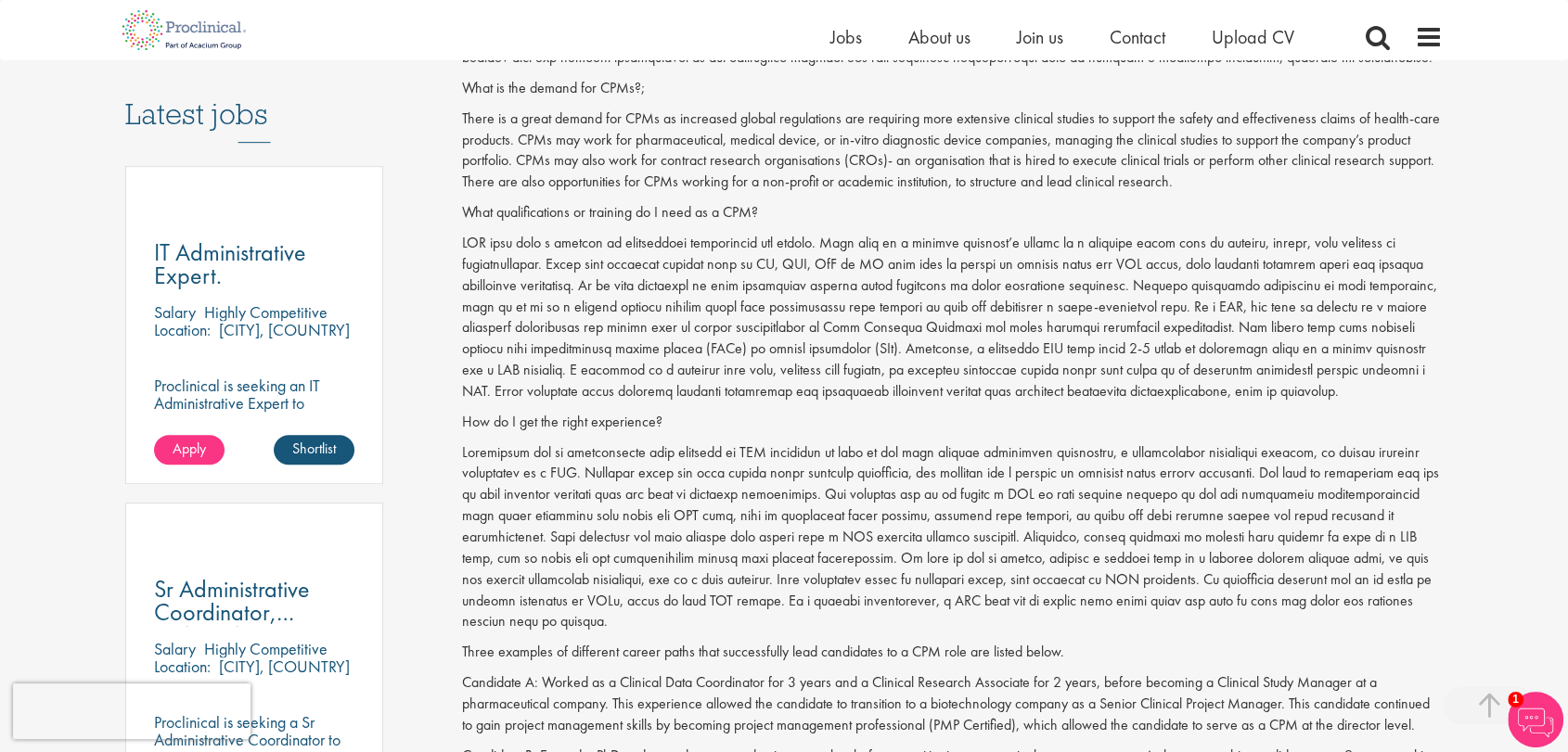 scroll, scrollTop: 1098, scrollLeft: 0, axis: vertical 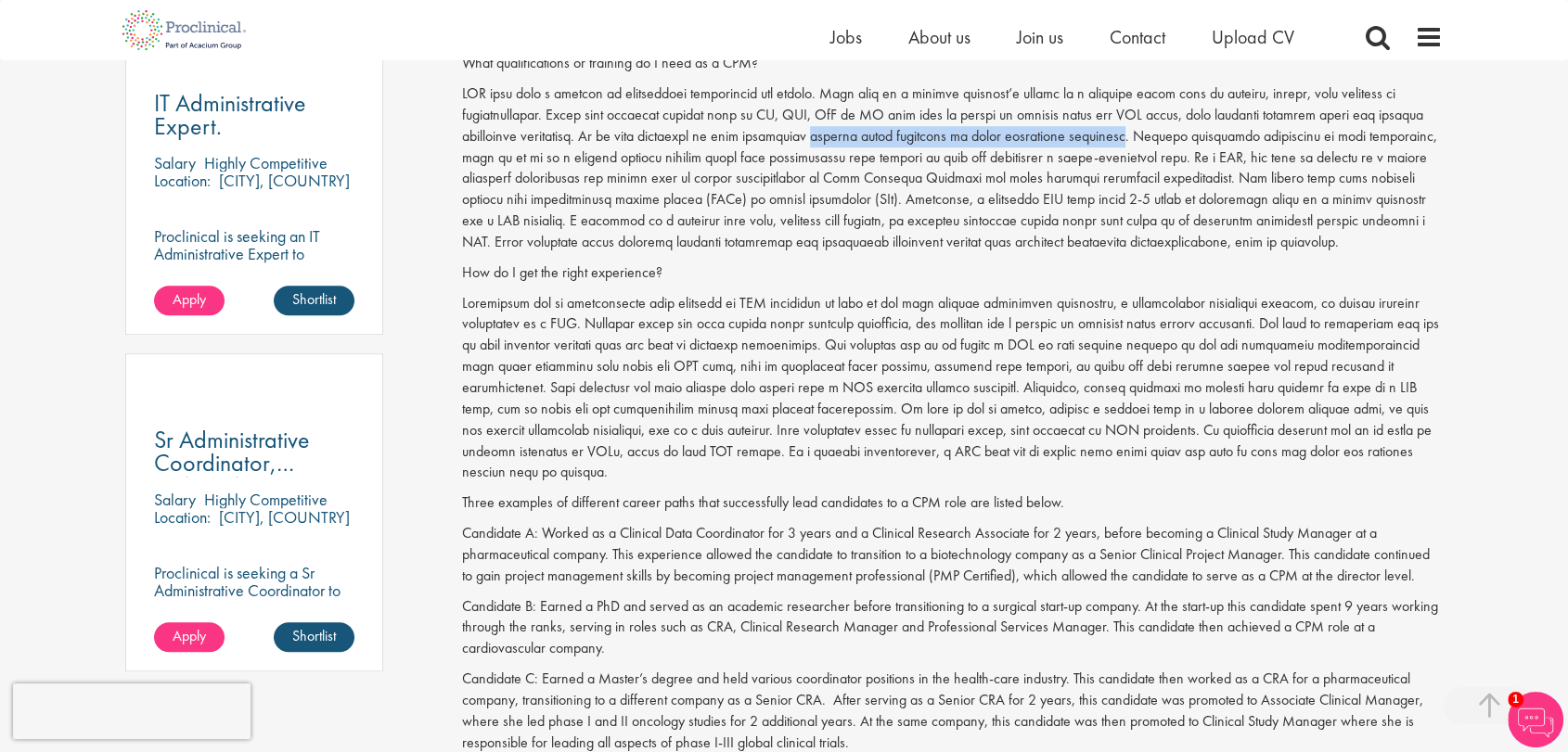 drag, startPoint x: 838, startPoint y: 133, endPoint x: 1130, endPoint y: 135, distance: 292.00685 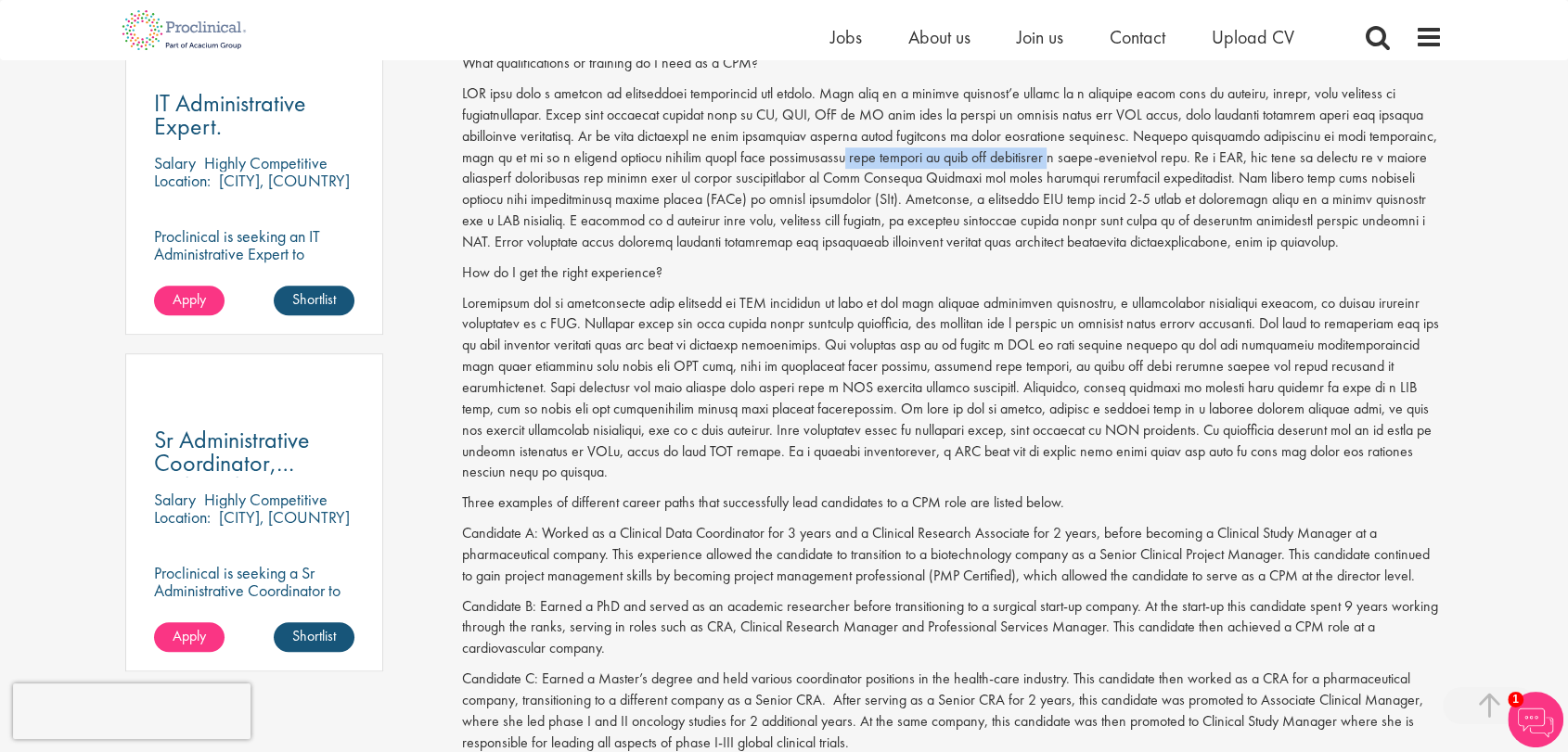 drag, startPoint x: 985, startPoint y: 159, endPoint x: 1034, endPoint y: 161, distance: 49.040799 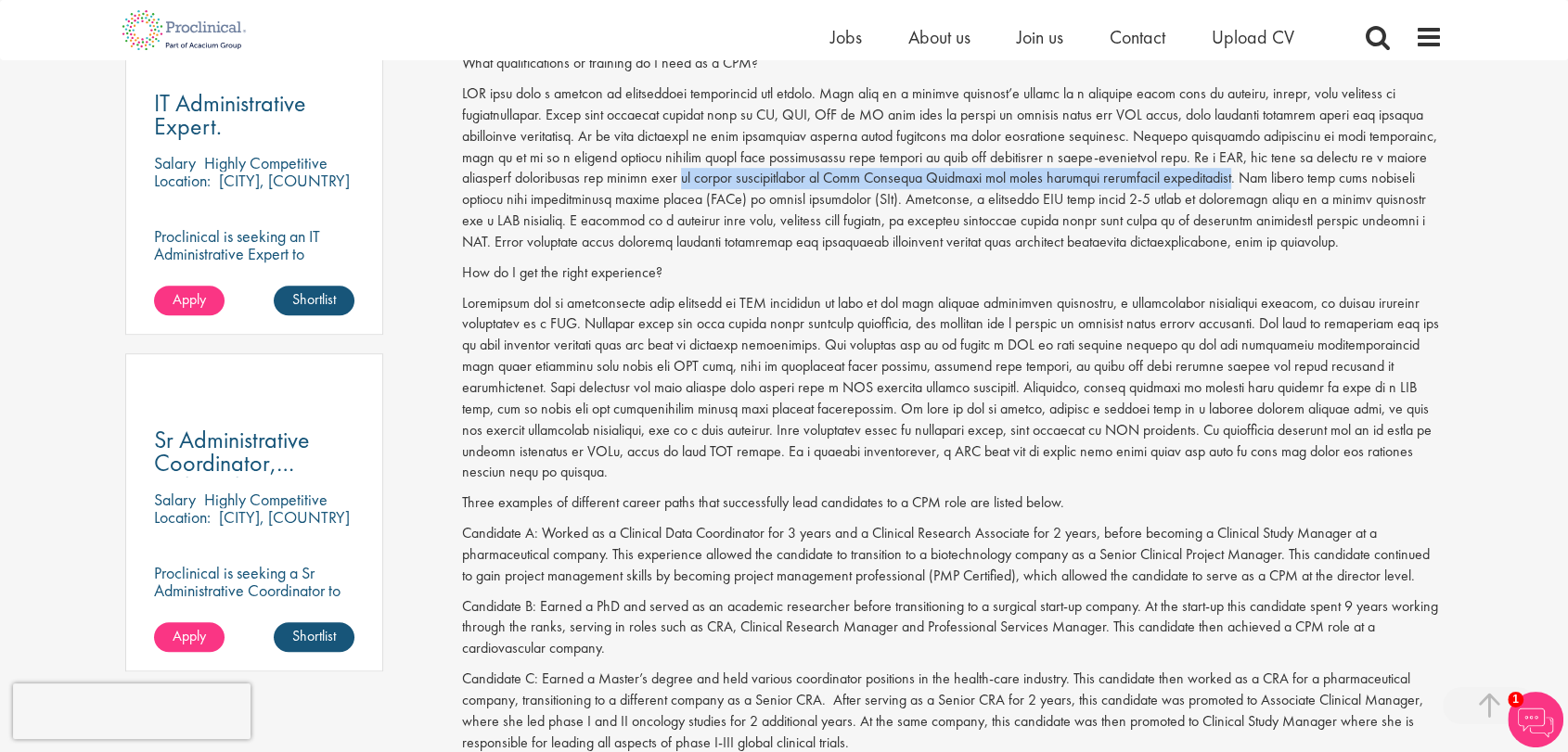drag, startPoint x: 693, startPoint y: 179, endPoint x: 1225, endPoint y: 181, distance: 532.0038 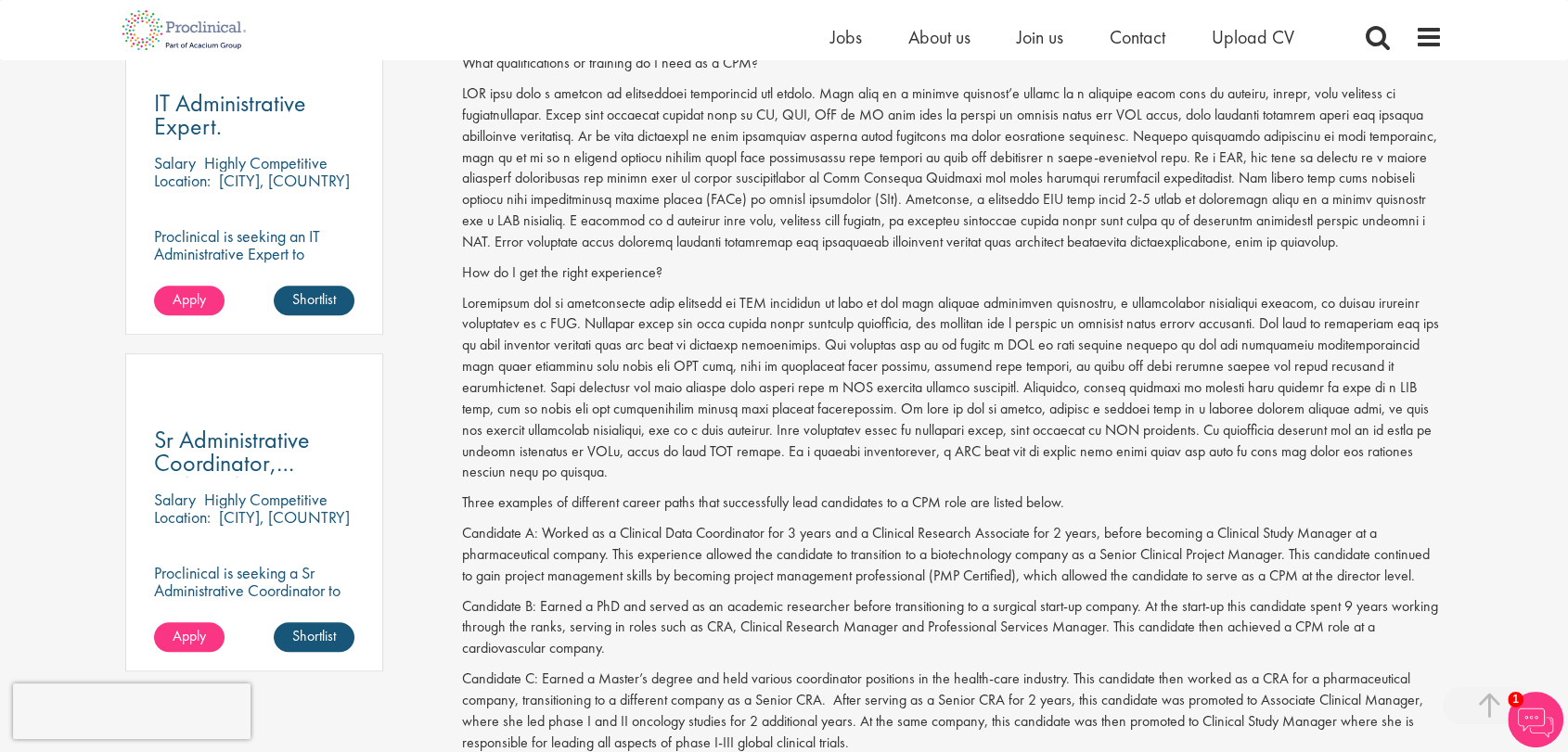click at bounding box center (953, 168) 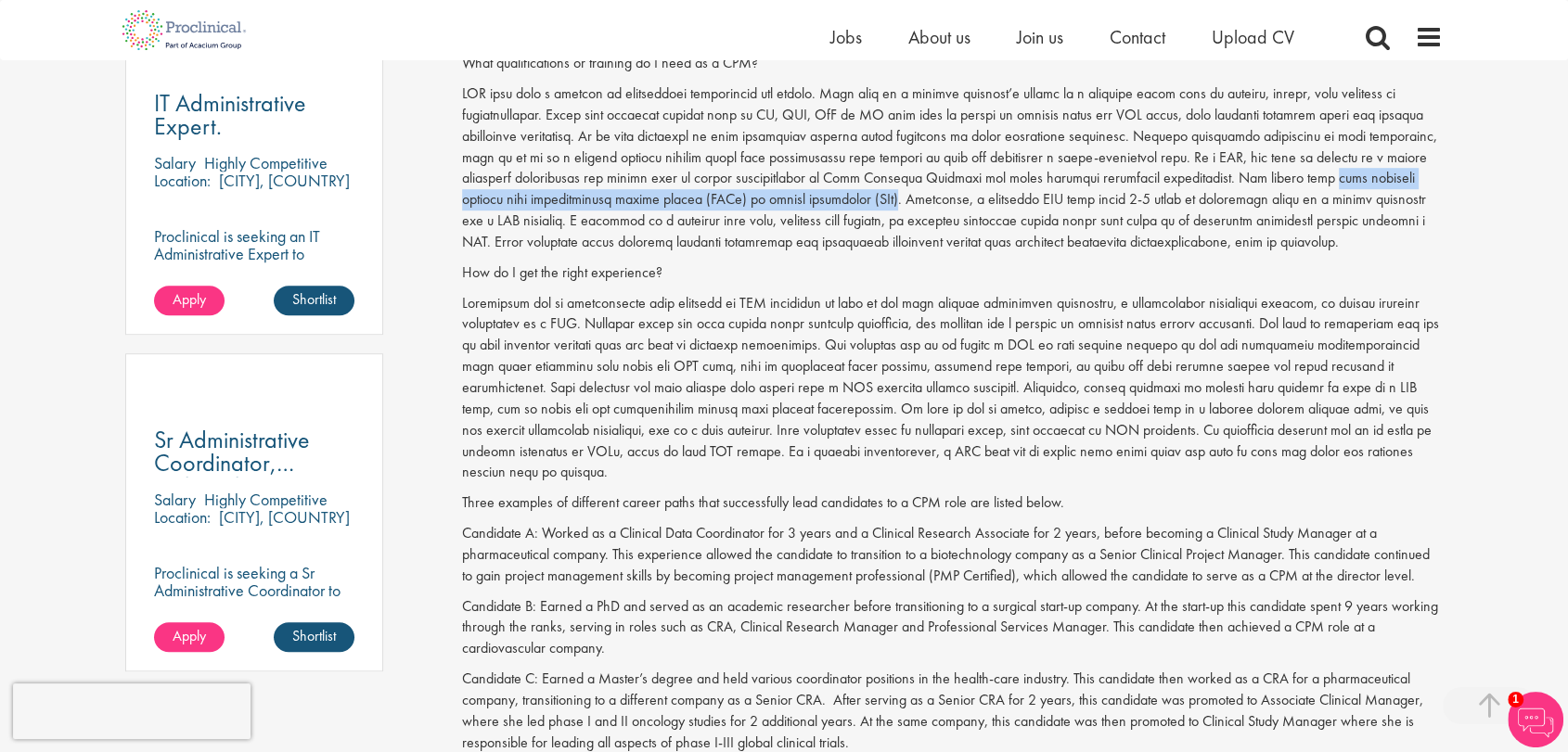 drag, startPoint x: 1326, startPoint y: 177, endPoint x: 874, endPoint y: 202, distance: 452.6908 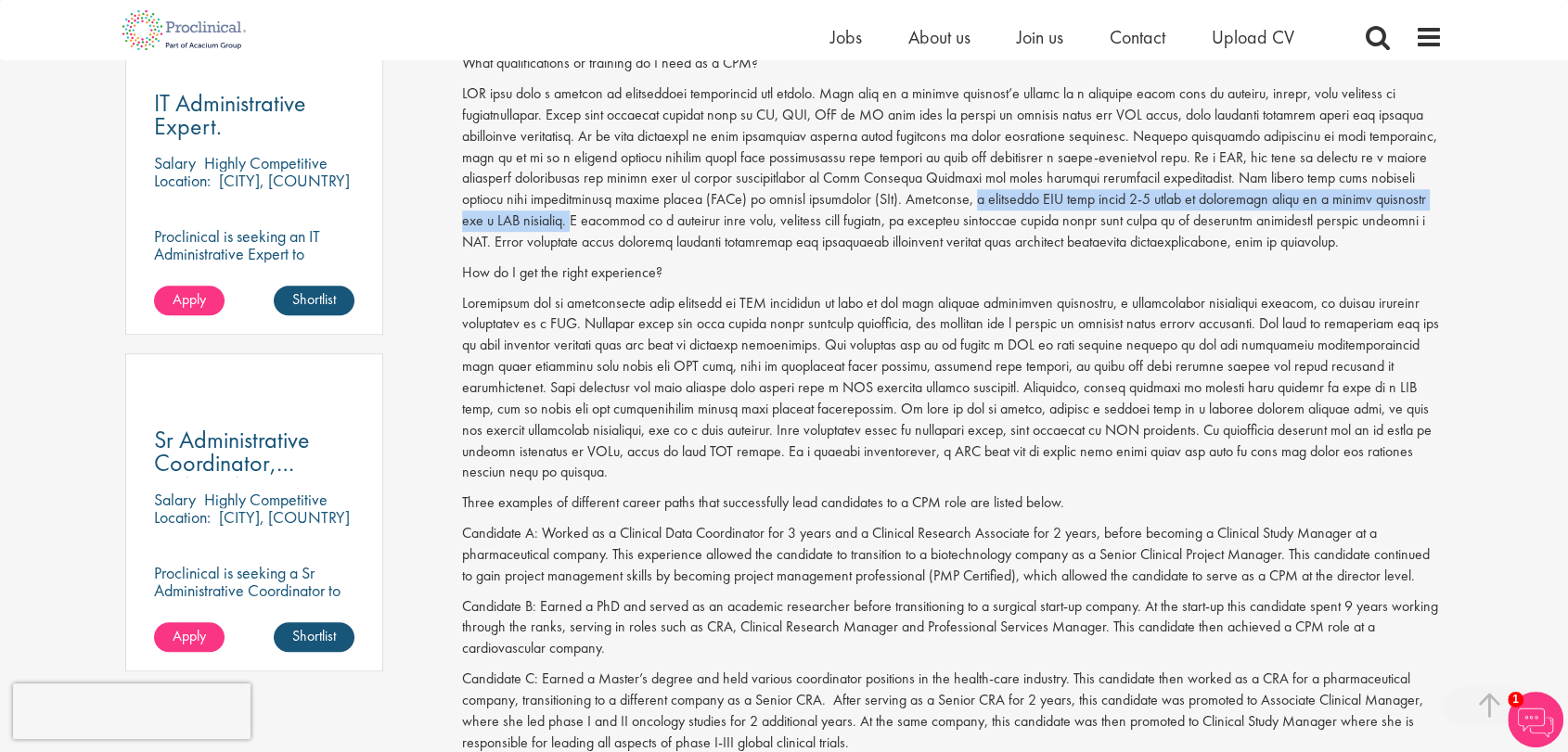 drag, startPoint x: 958, startPoint y: 204, endPoint x: 531, endPoint y: 218, distance: 427.2294 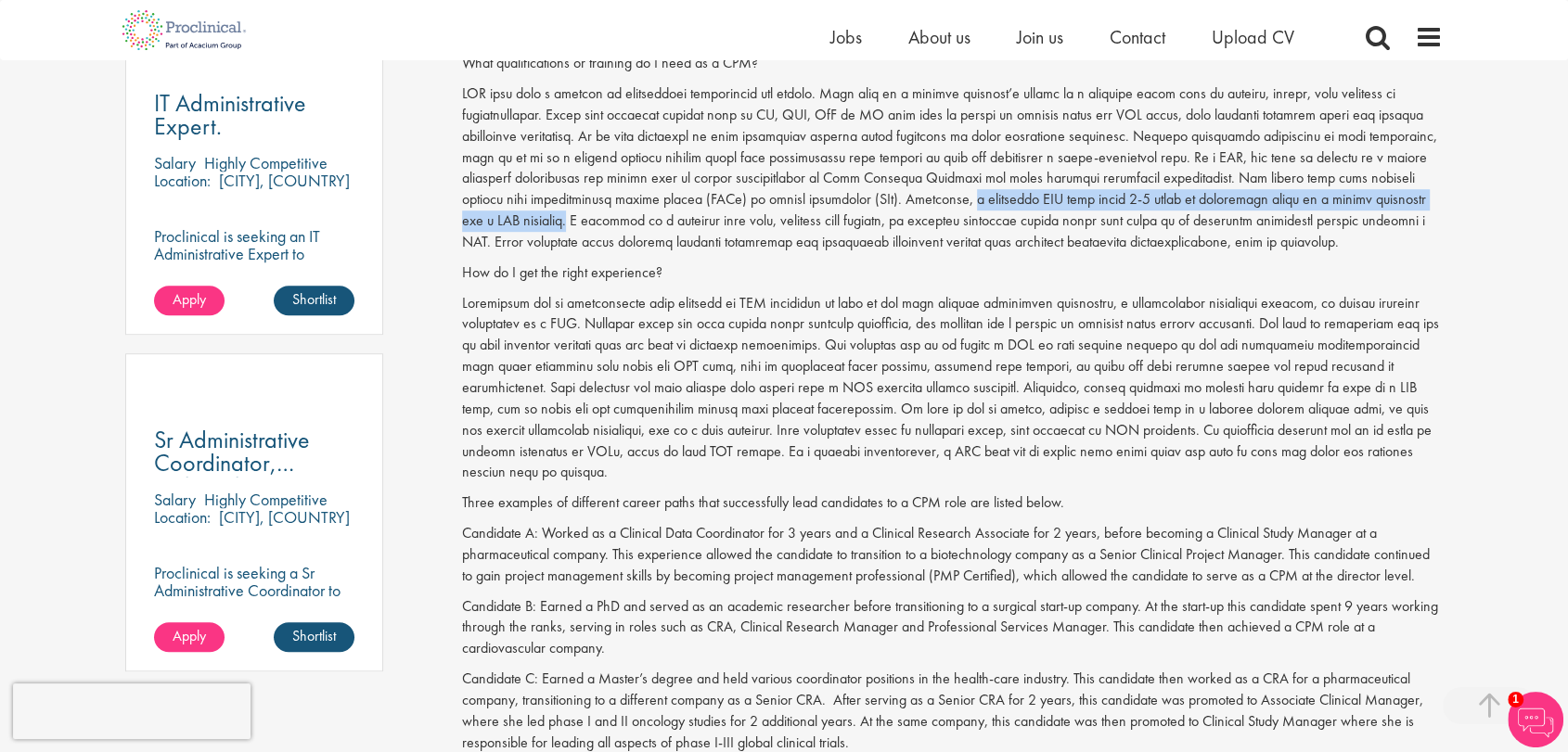 copy on "a principle CRA with about 7-9 years of experience would be a strong candidate for a CPM position." 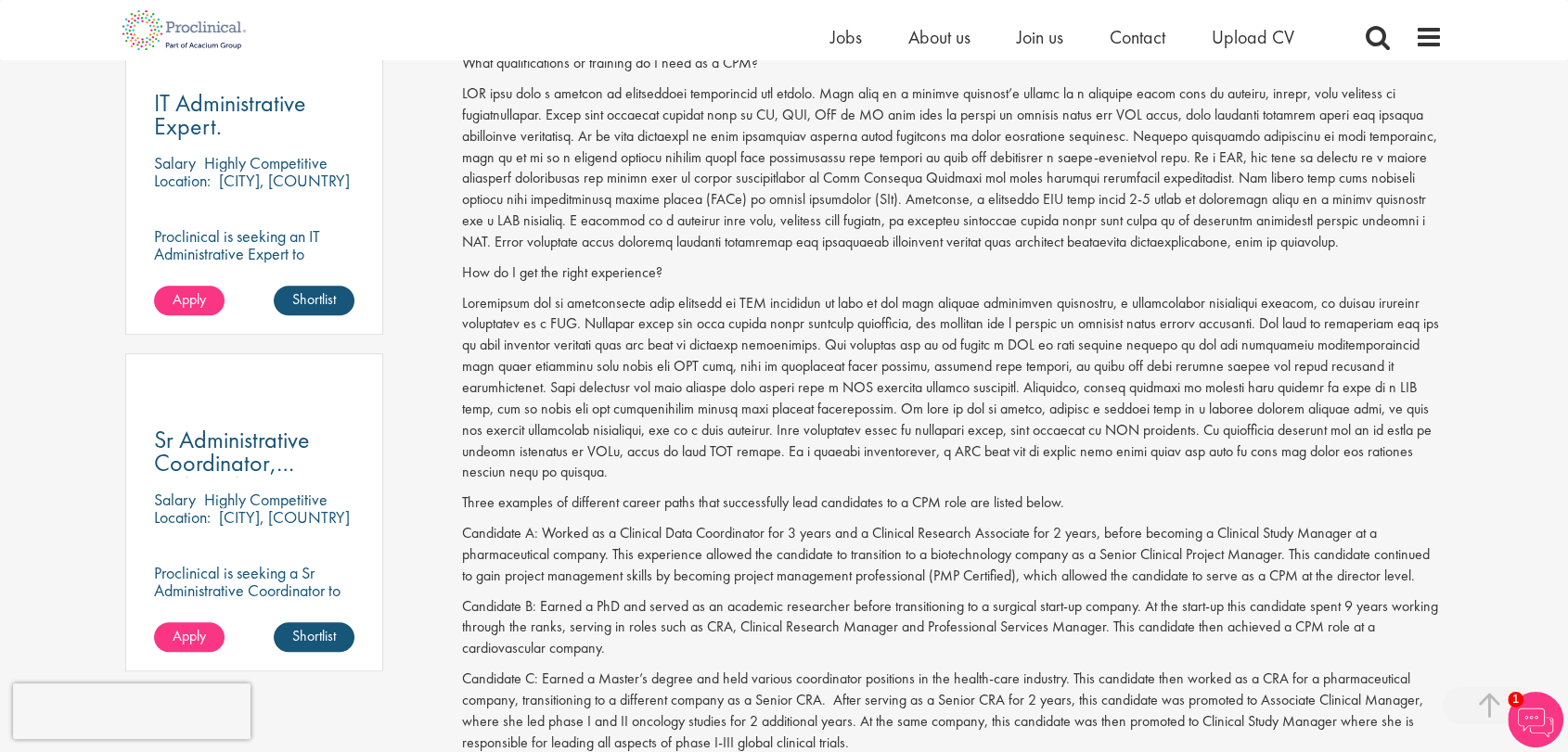 click on "How do I get the right experience?" at bounding box center [953, 273] 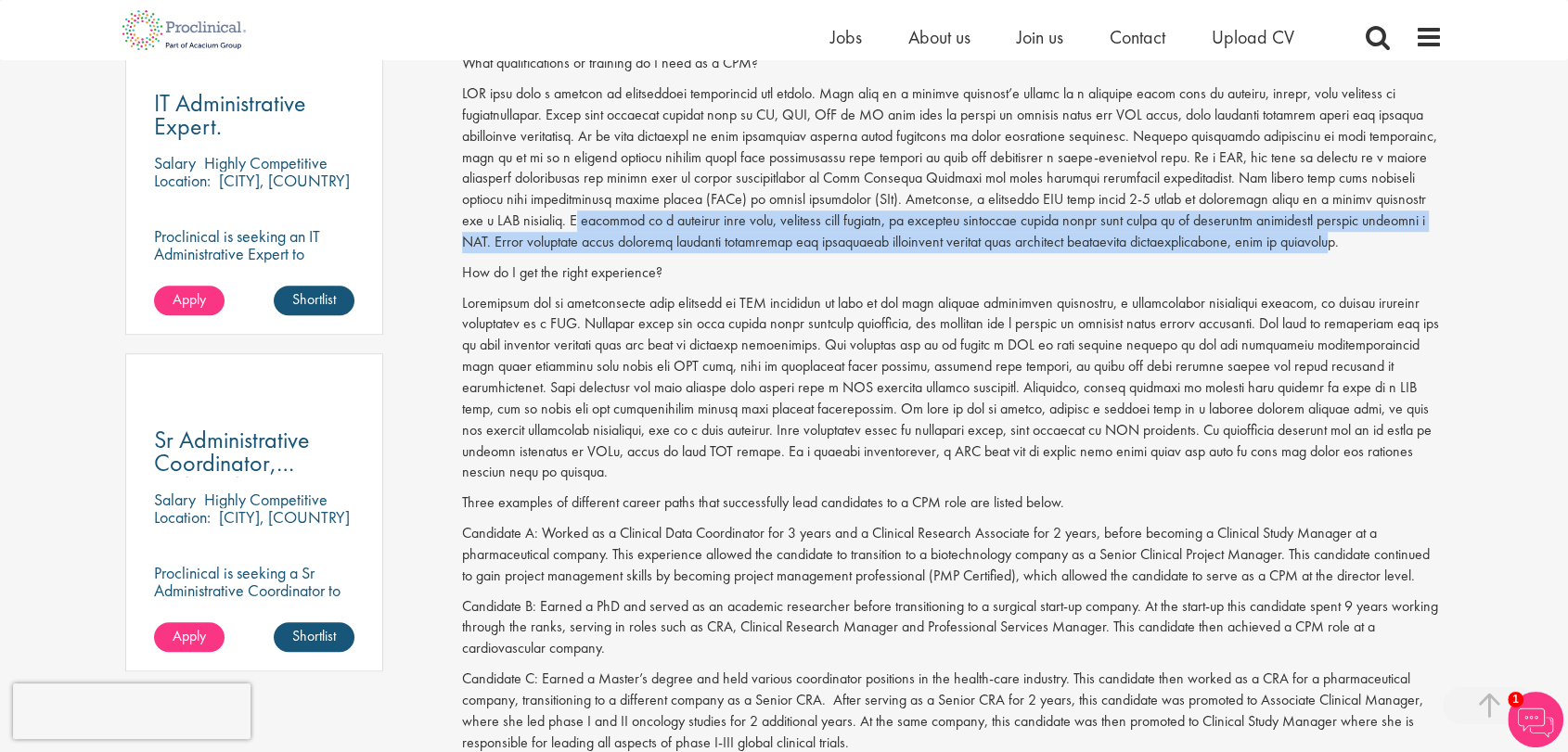 drag, startPoint x: 1349, startPoint y: 240, endPoint x: 567, endPoint y: 227, distance: 782.108 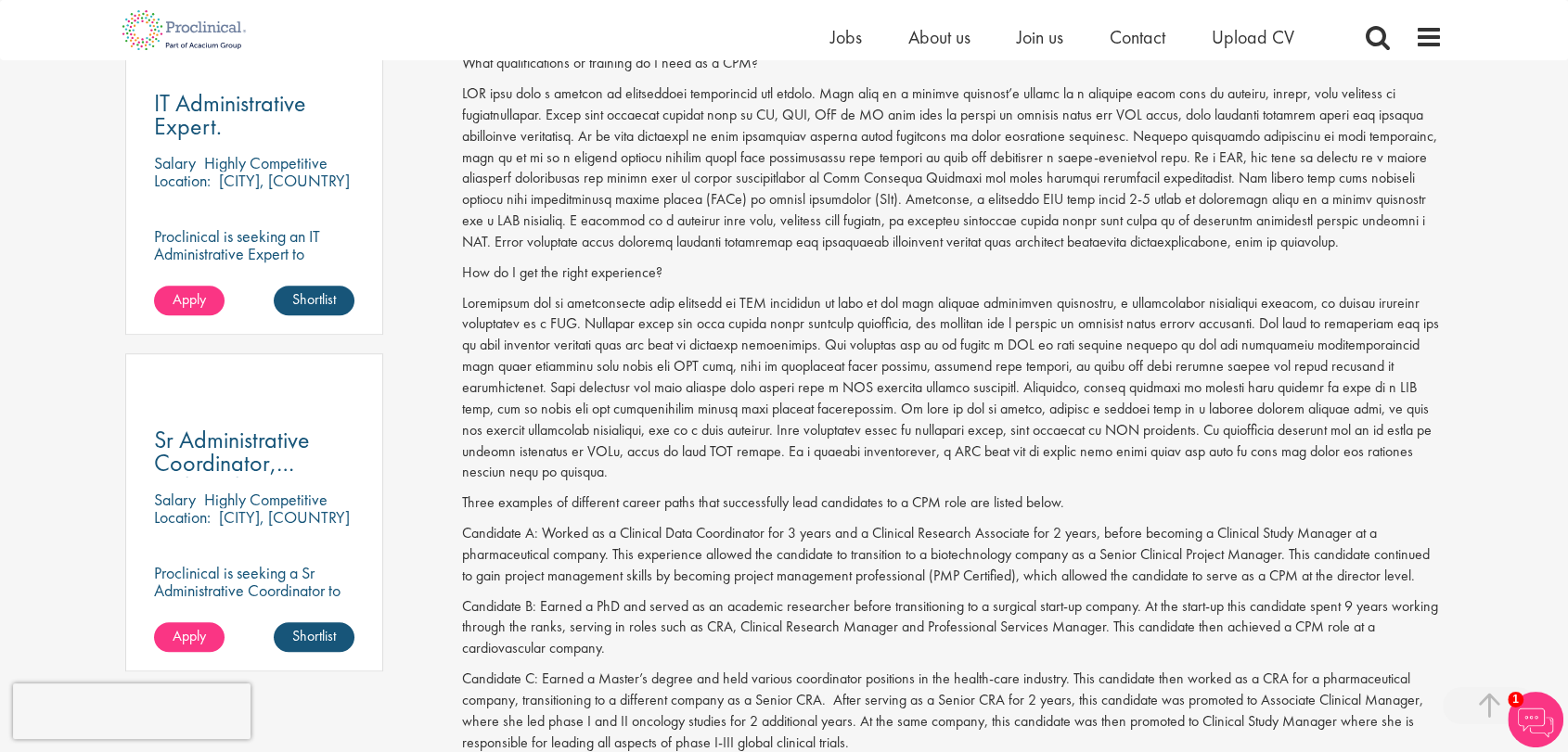 drag, startPoint x: 558, startPoint y: 222, endPoint x: 1374, endPoint y: 245, distance: 816.32408 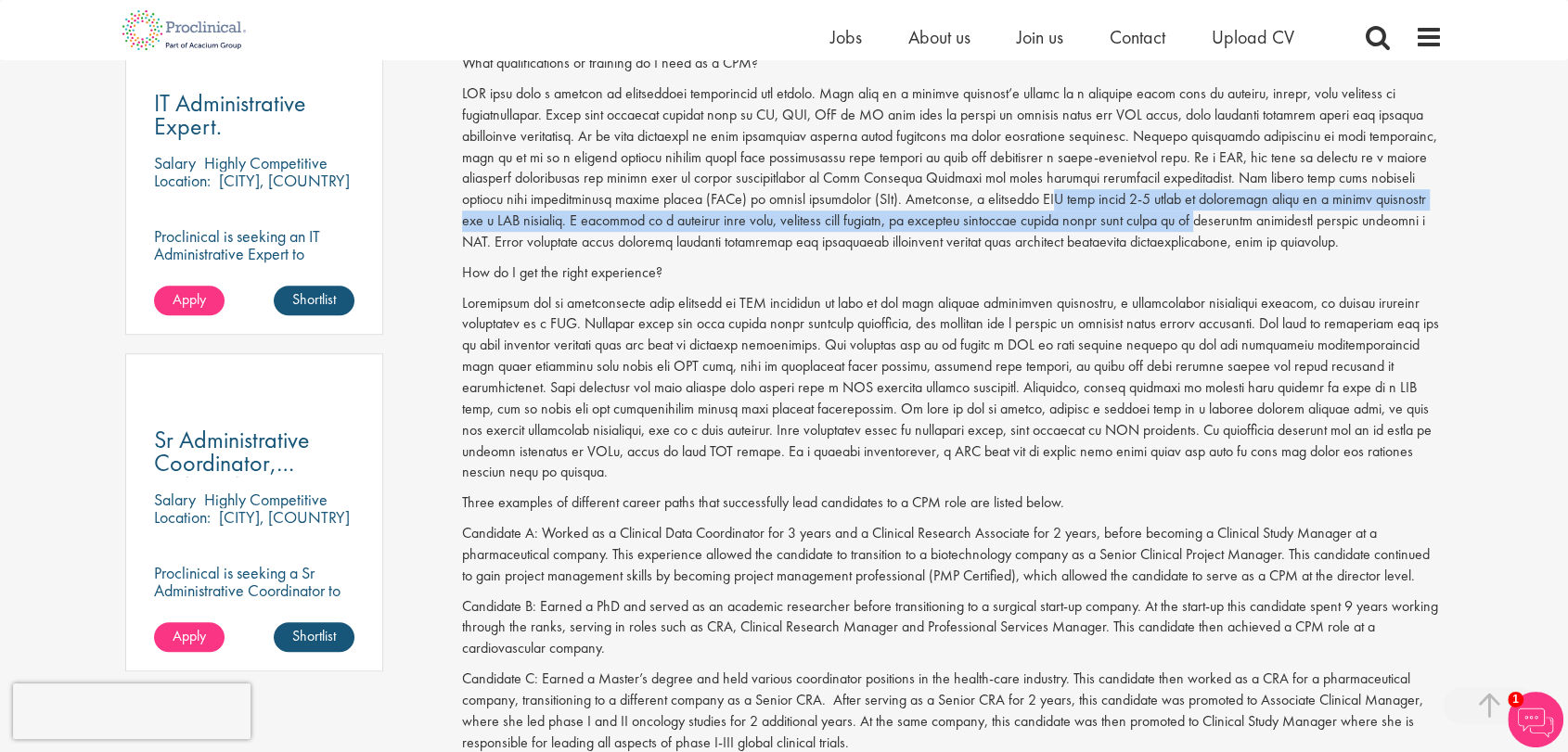 drag, startPoint x: 1032, startPoint y: 196, endPoint x: 1183, endPoint y: 221, distance: 153.05555 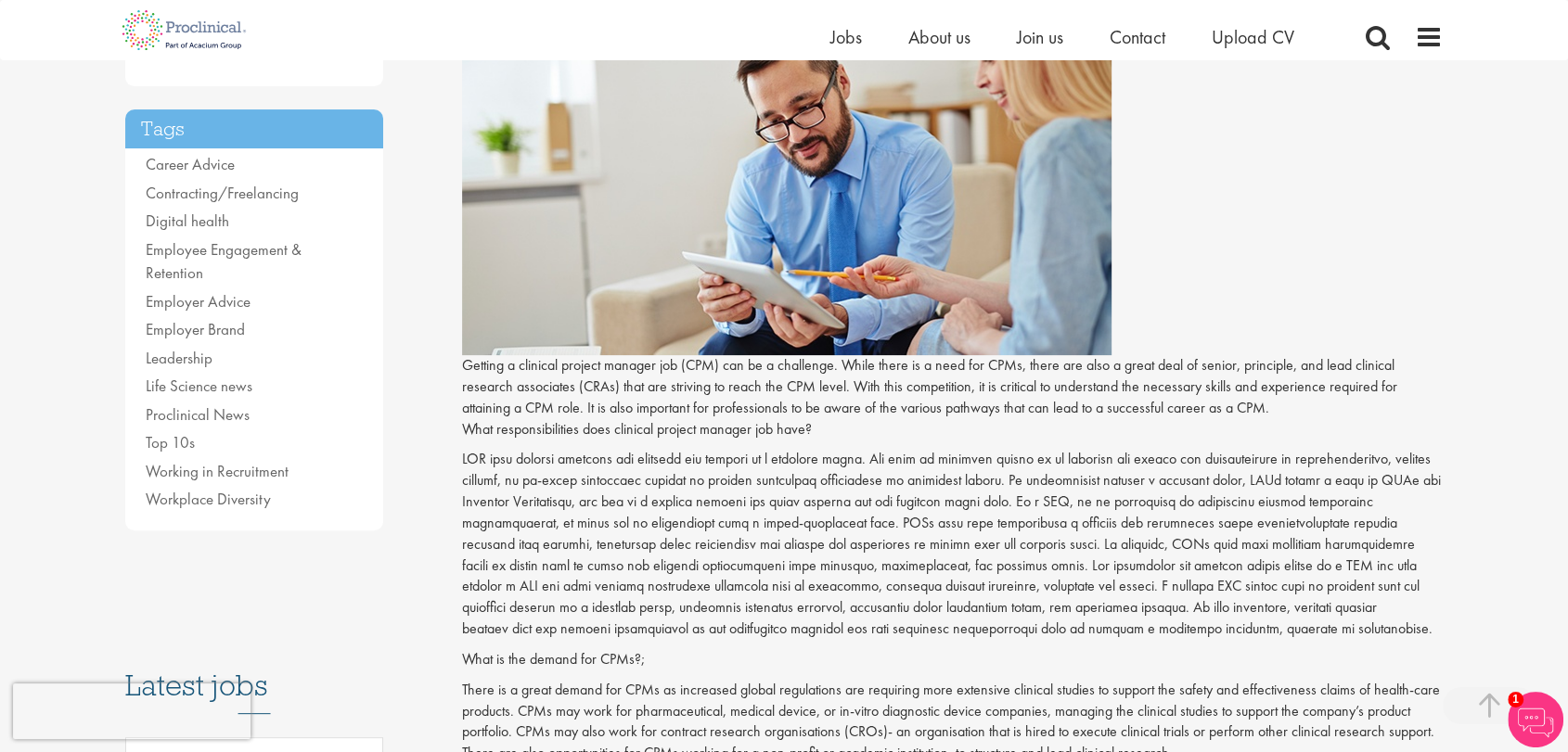 scroll, scrollTop: 583, scrollLeft: 0, axis: vertical 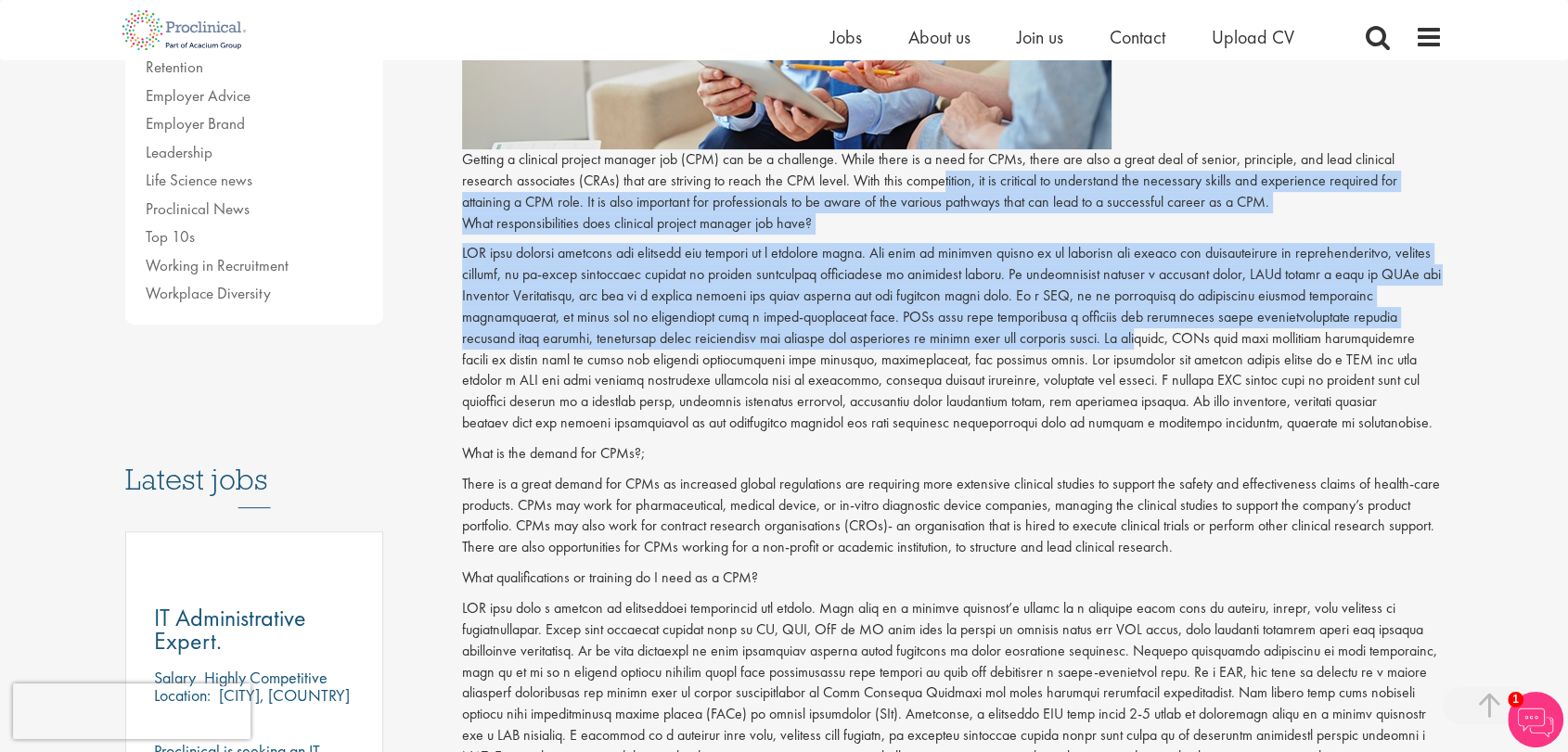 drag, startPoint x: 946, startPoint y: 195, endPoint x: 995, endPoint y: 338, distance: 151.1622 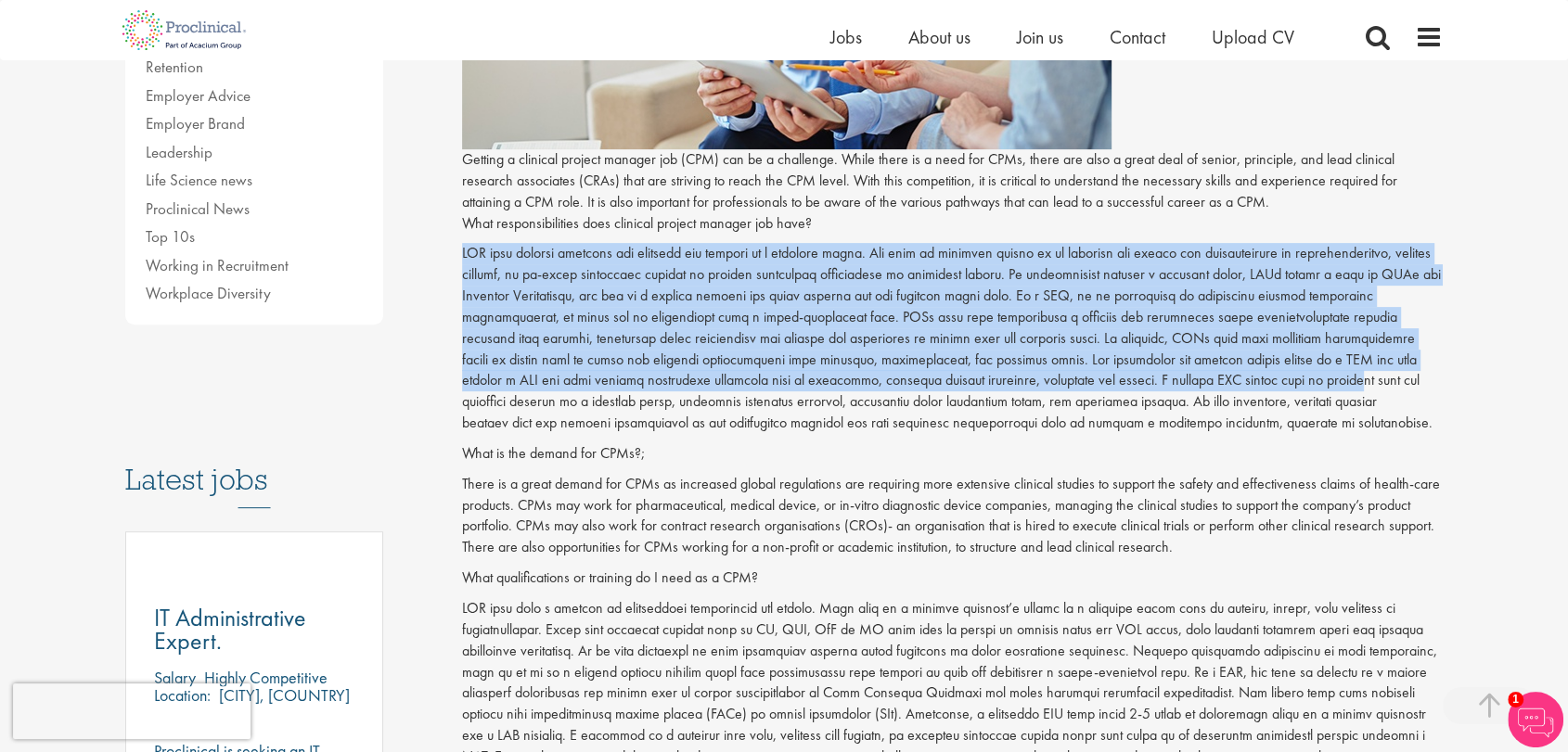 drag, startPoint x: 1195, startPoint y: 242, endPoint x: 1197, endPoint y: 383, distance: 141.01418 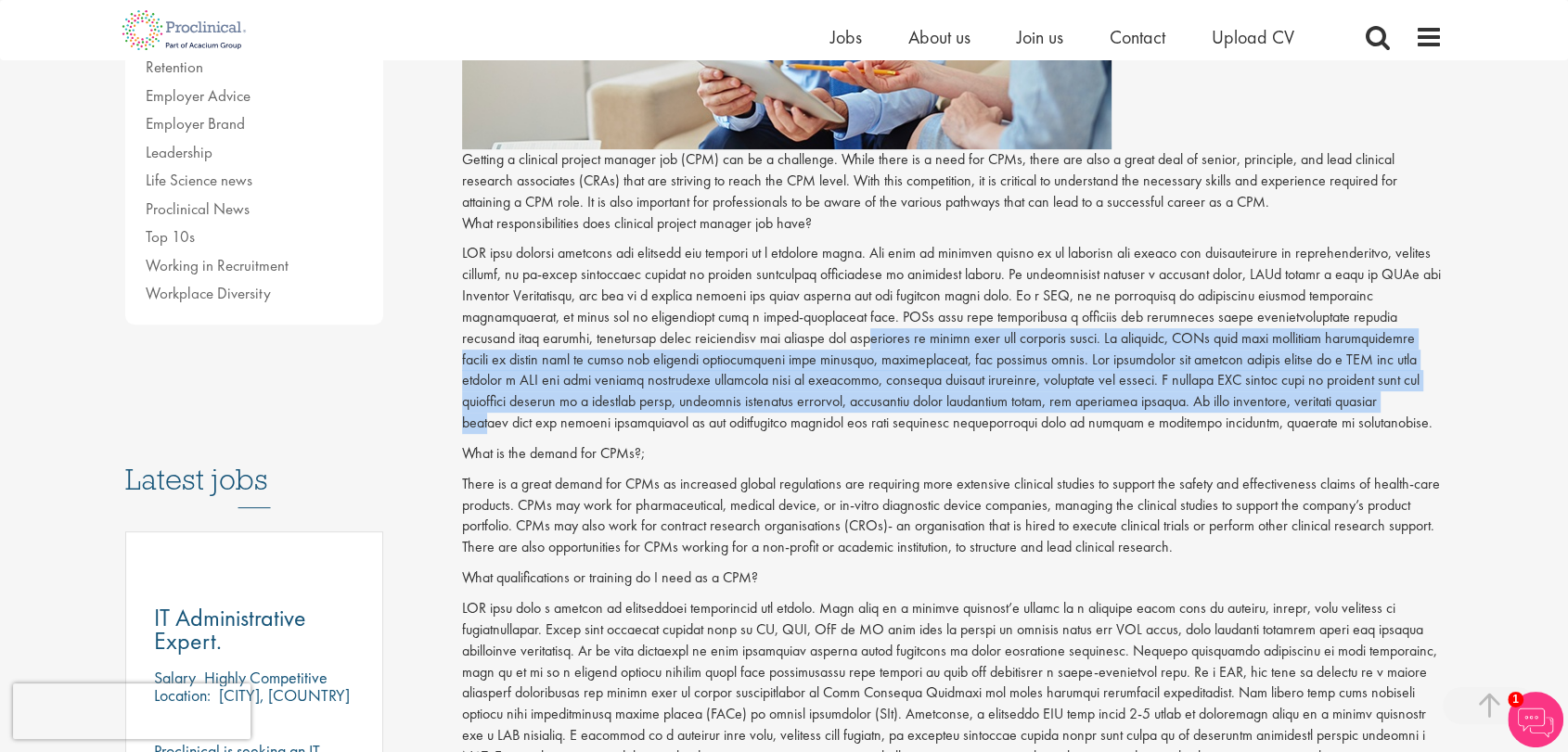 drag, startPoint x: 1121, startPoint y: 342, endPoint x: 1233, endPoint y: 391, distance: 122.24974 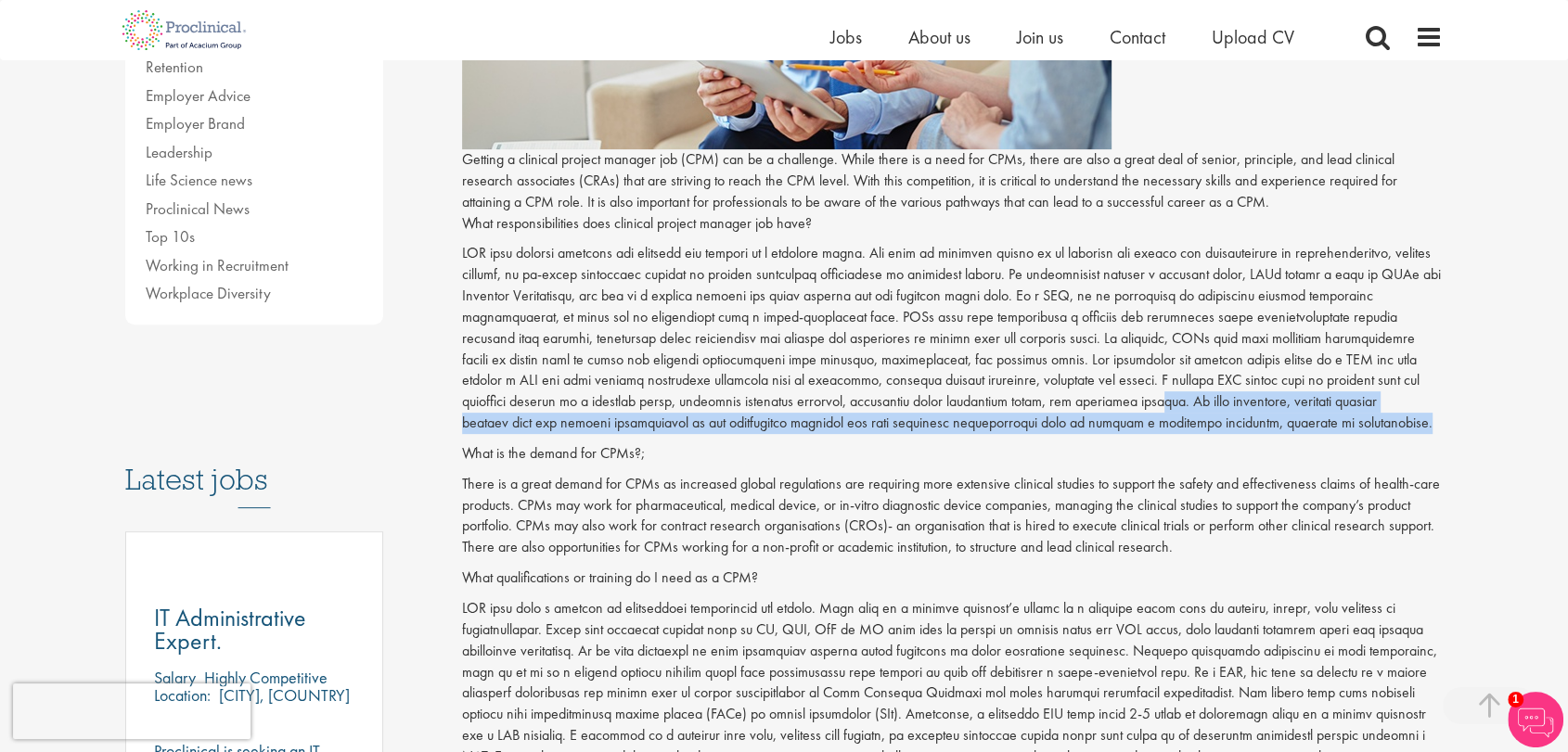 drag, startPoint x: 1047, startPoint y: 407, endPoint x: 1178, endPoint y: 416, distance: 131.3088 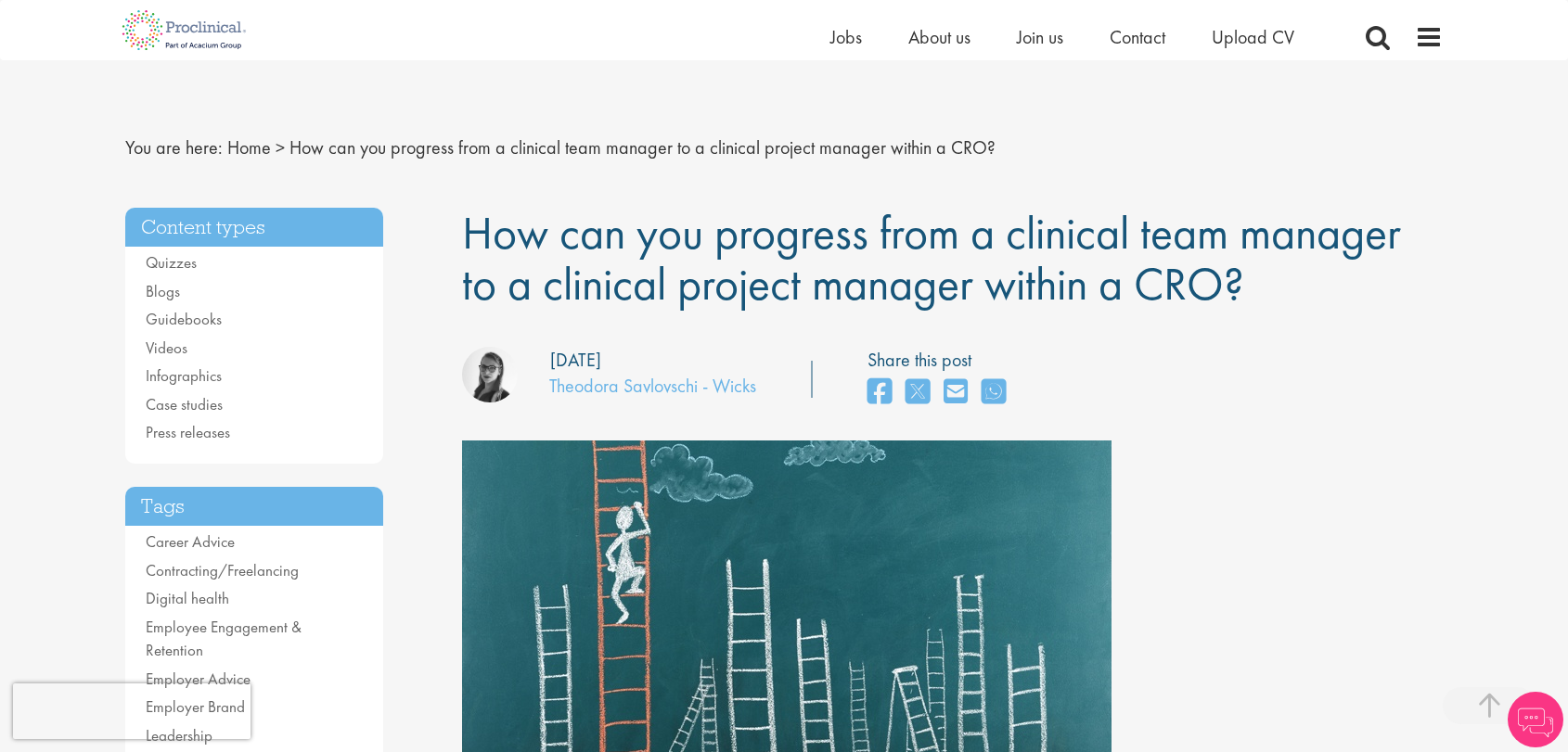 scroll, scrollTop: 515, scrollLeft: 0, axis: vertical 